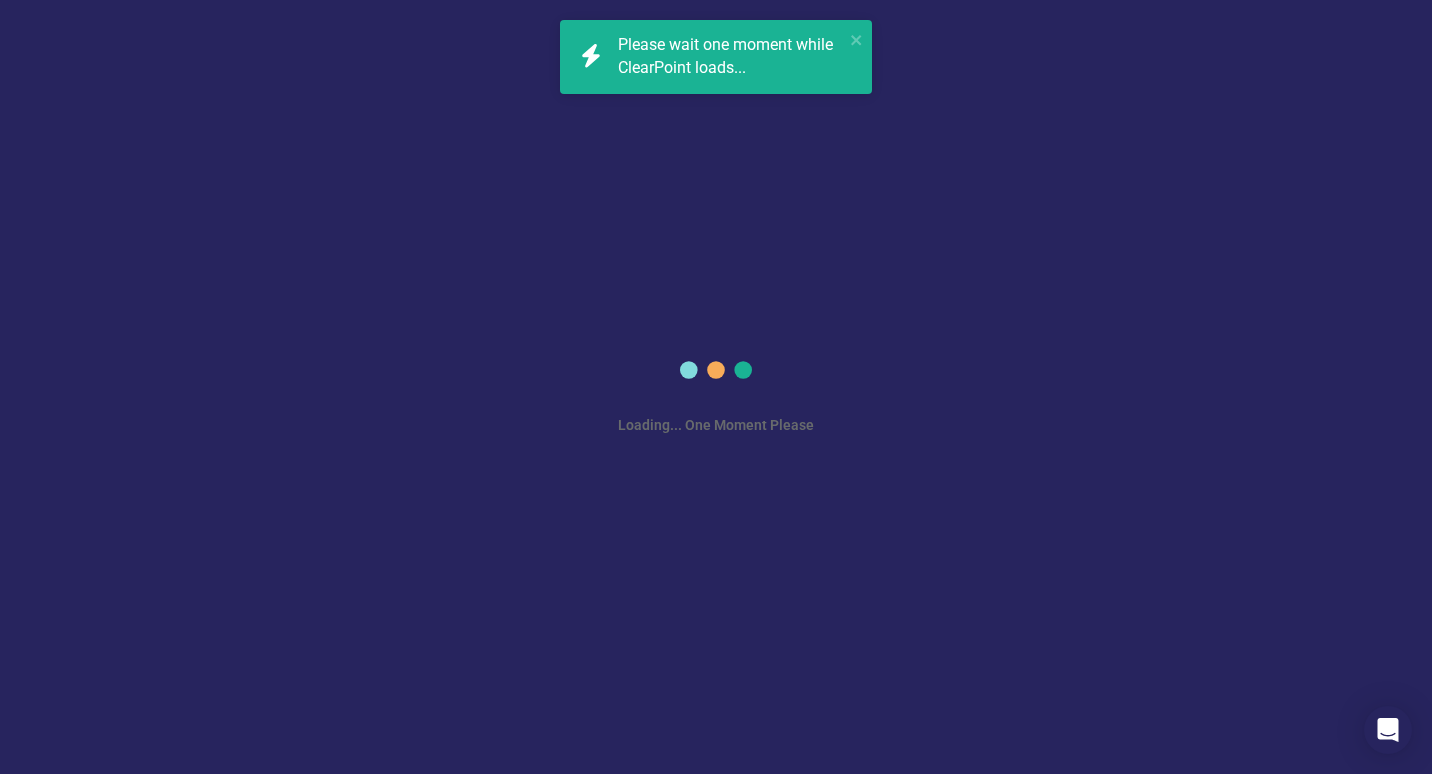 scroll, scrollTop: 0, scrollLeft: 0, axis: both 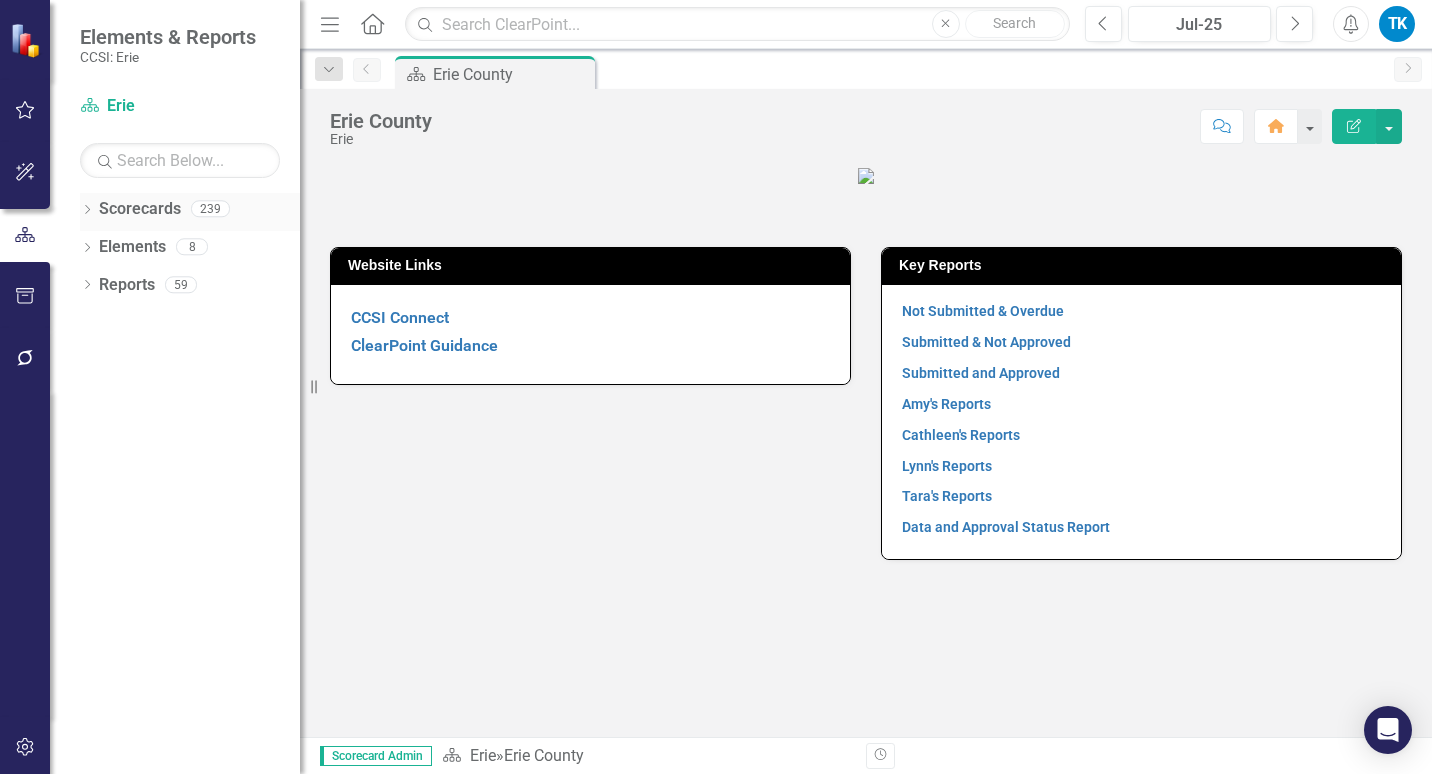 click on "Dropdown Scorecards 239" at bounding box center [190, 212] 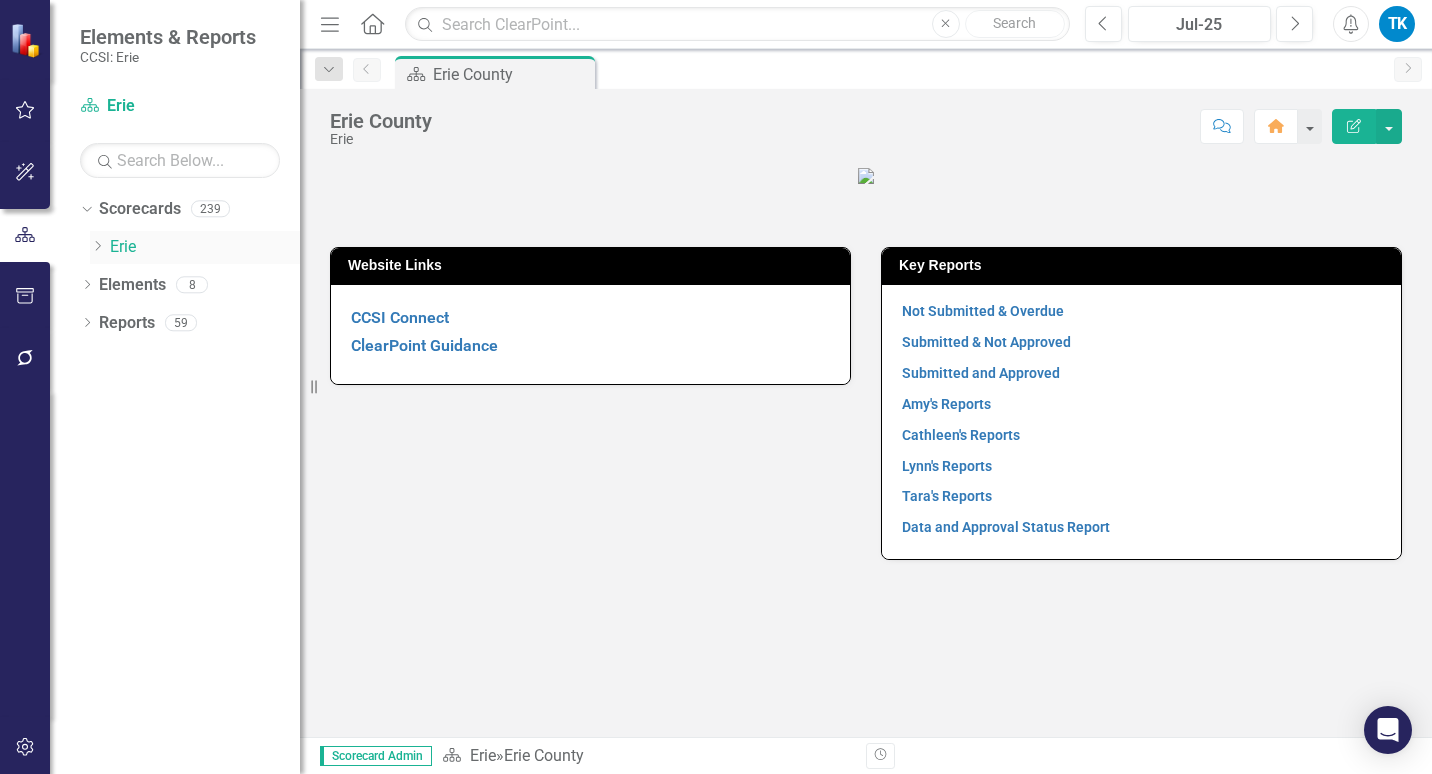 click on "Dropdown" at bounding box center [100, 247] 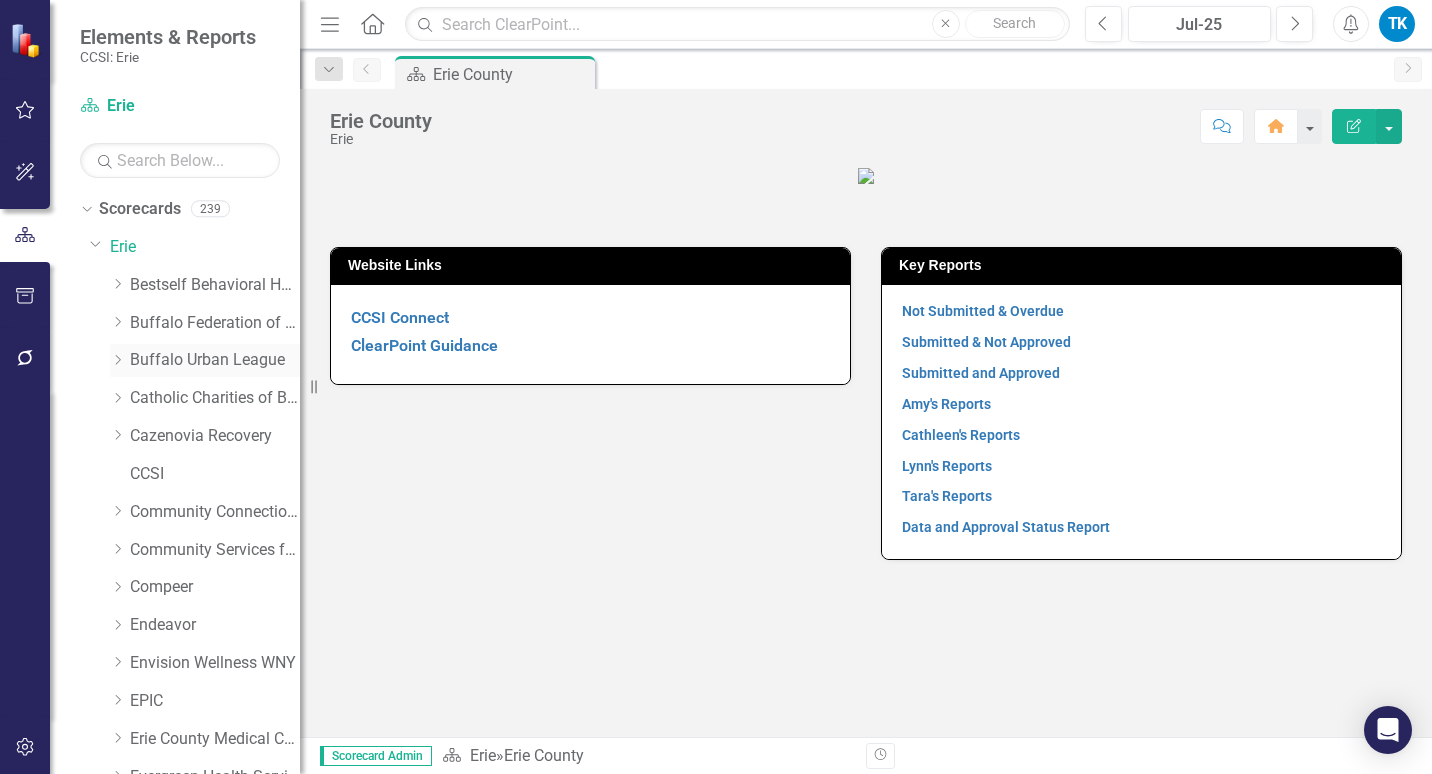 click on "Buffalo Urban League" at bounding box center (215, 360) 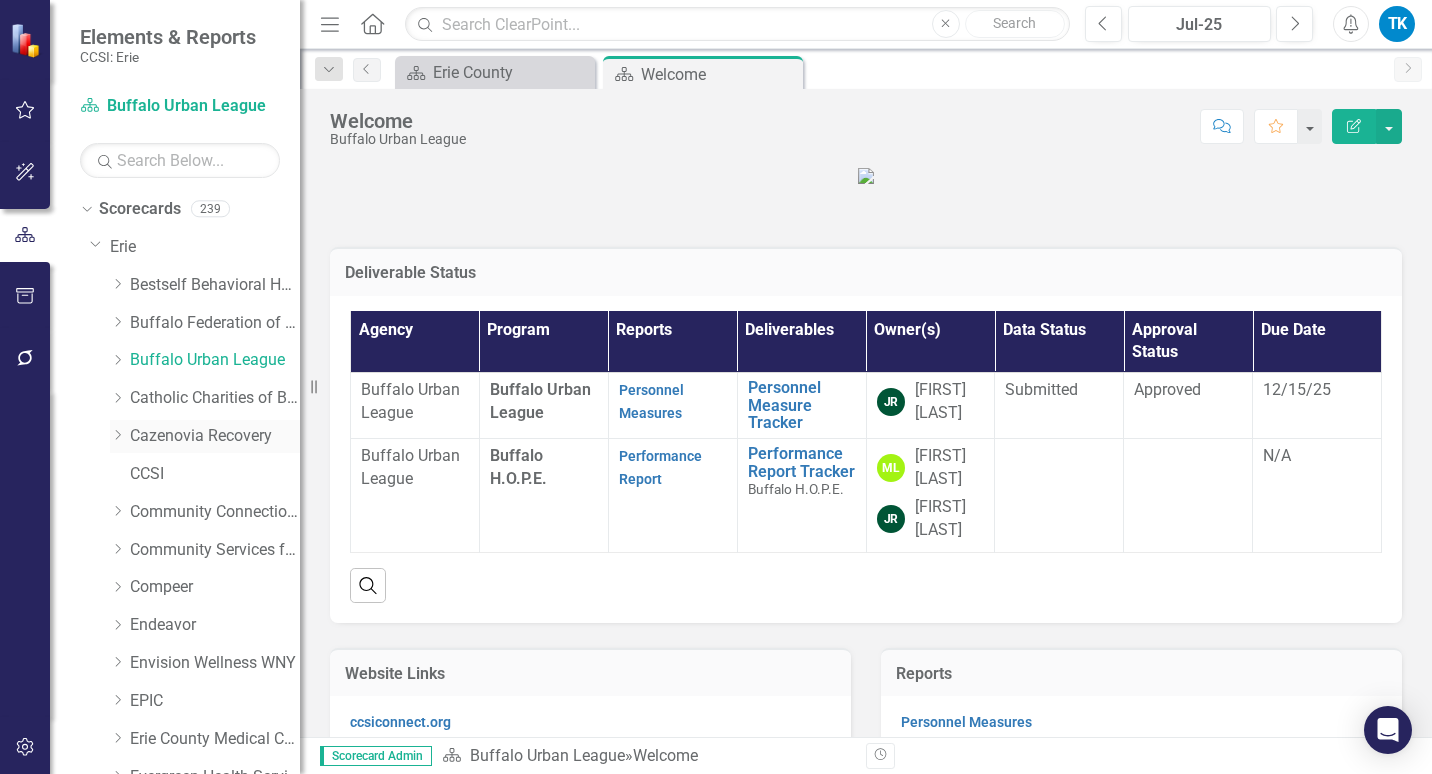 click on "Cazenovia Recovery" at bounding box center [215, 436] 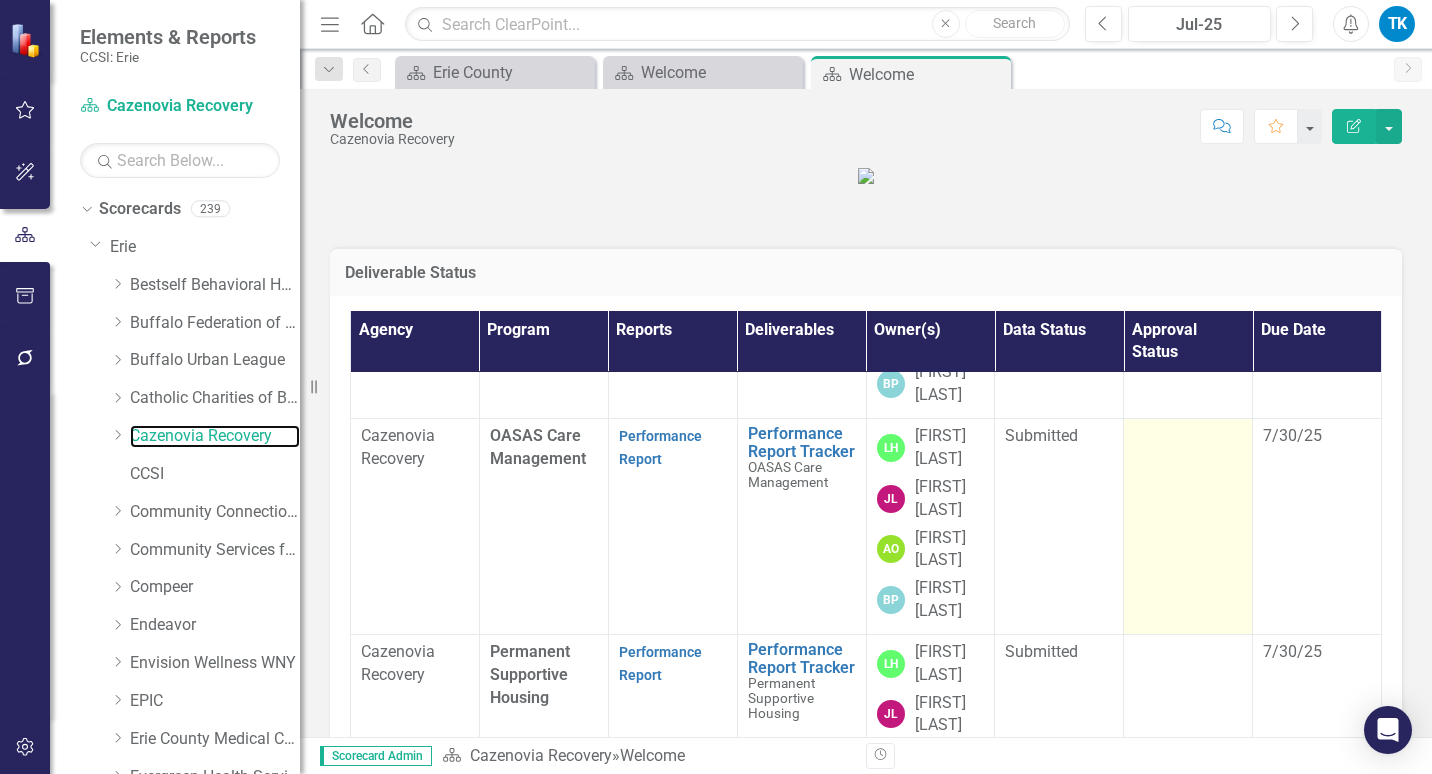 scroll, scrollTop: 600, scrollLeft: 0, axis: vertical 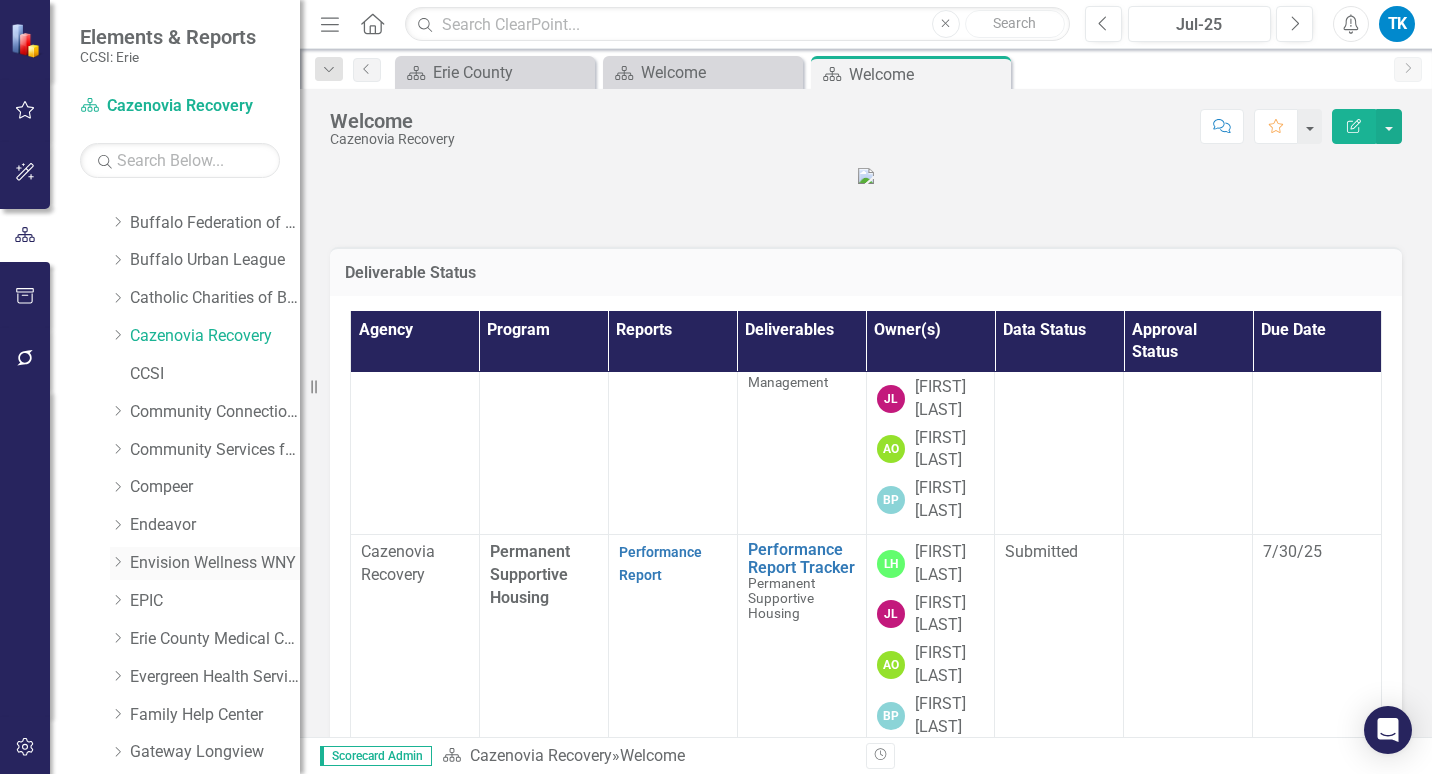 click on "Envision Wellness WNY" at bounding box center (215, 563) 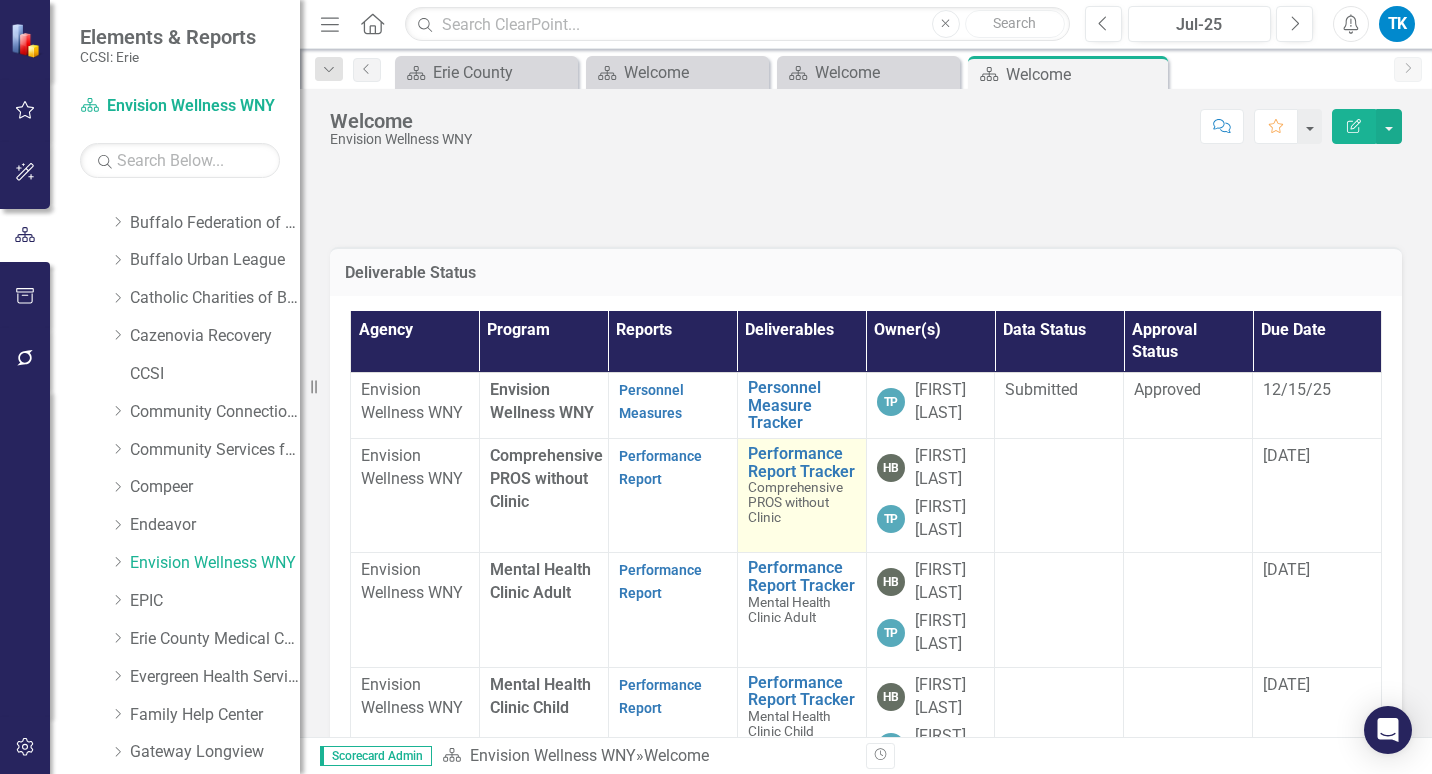 click on "Comprehensive PROS without Clinic" at bounding box center (795, 502) 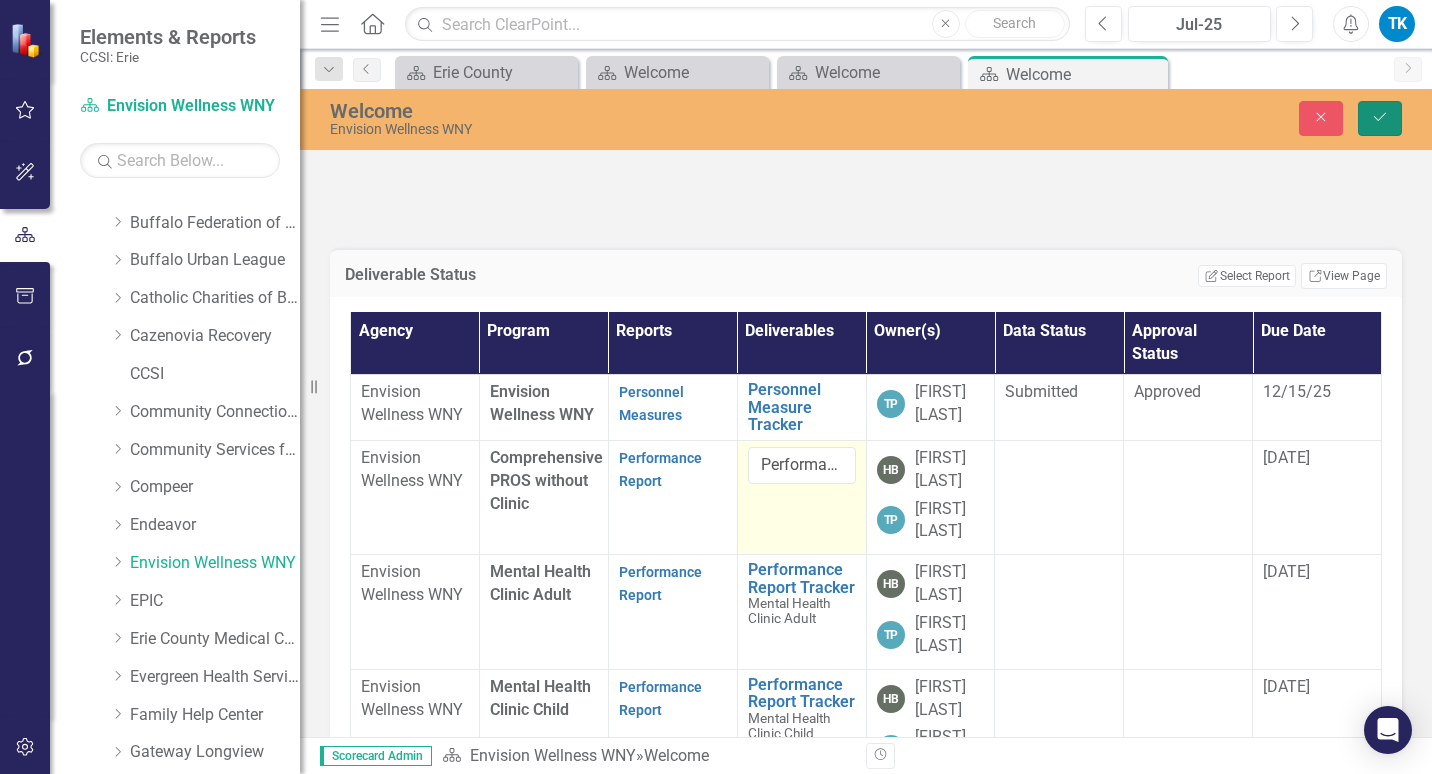 click on "Save" 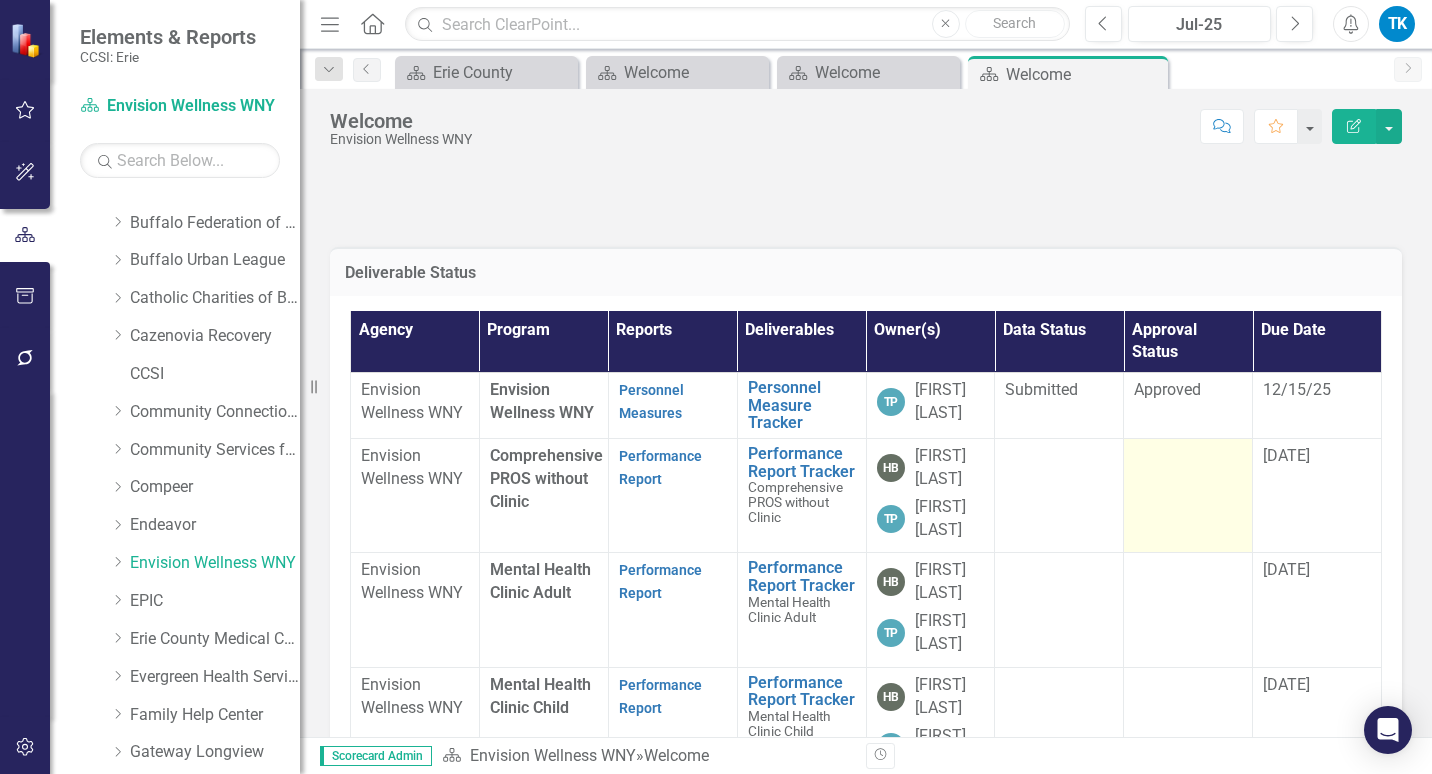 scroll, scrollTop: 0, scrollLeft: 0, axis: both 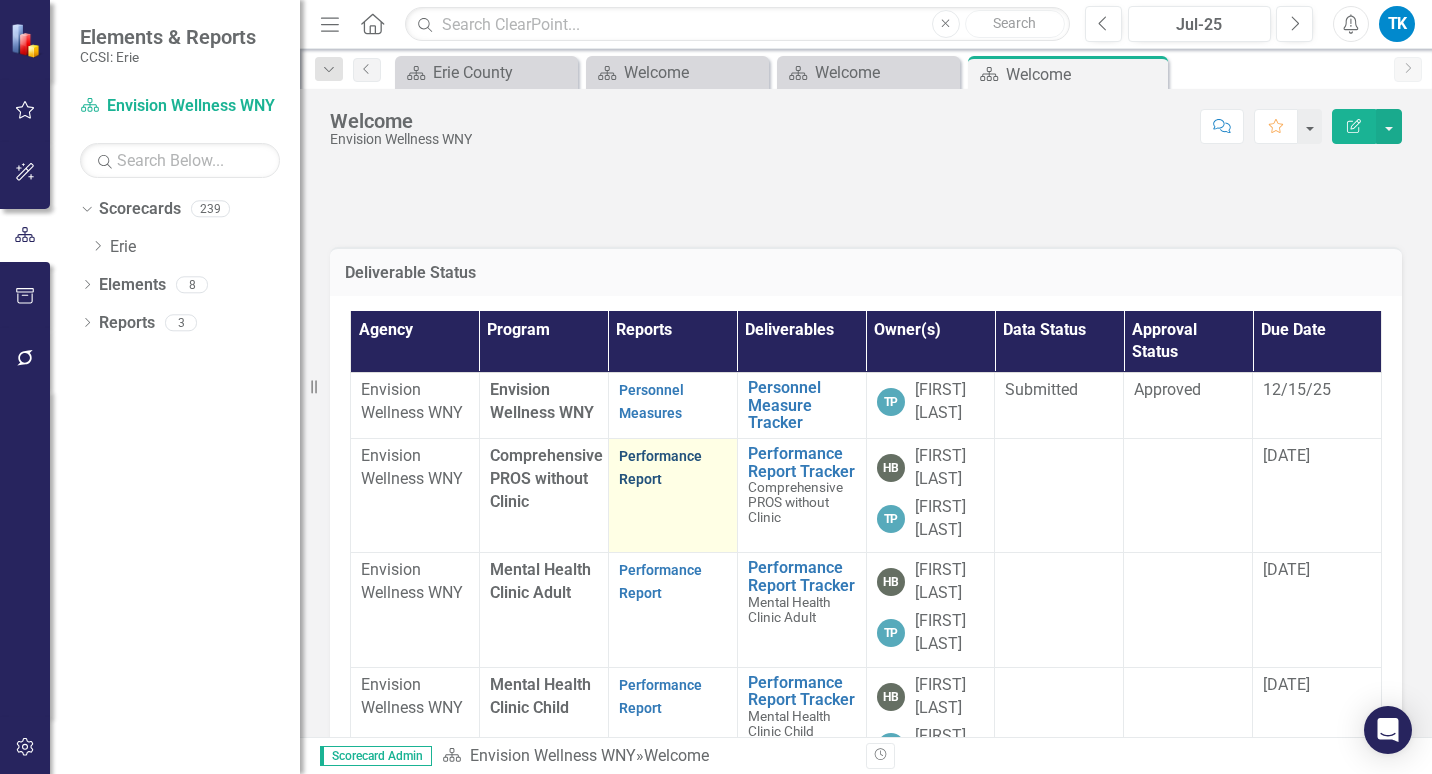 click on "Performance Report" at bounding box center [660, 467] 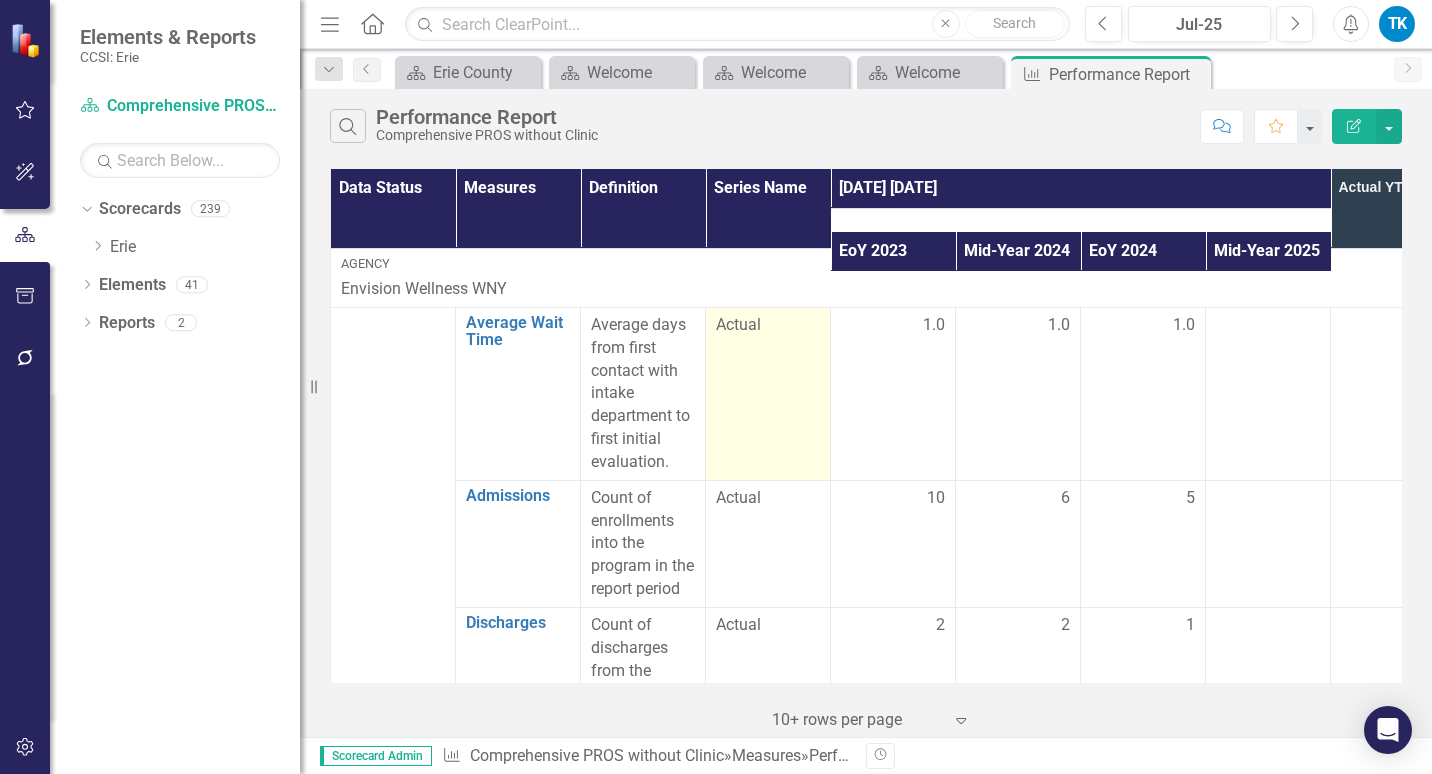 drag, startPoint x: 96, startPoint y: 243, endPoint x: 706, endPoint y: 459, distance: 647.1136 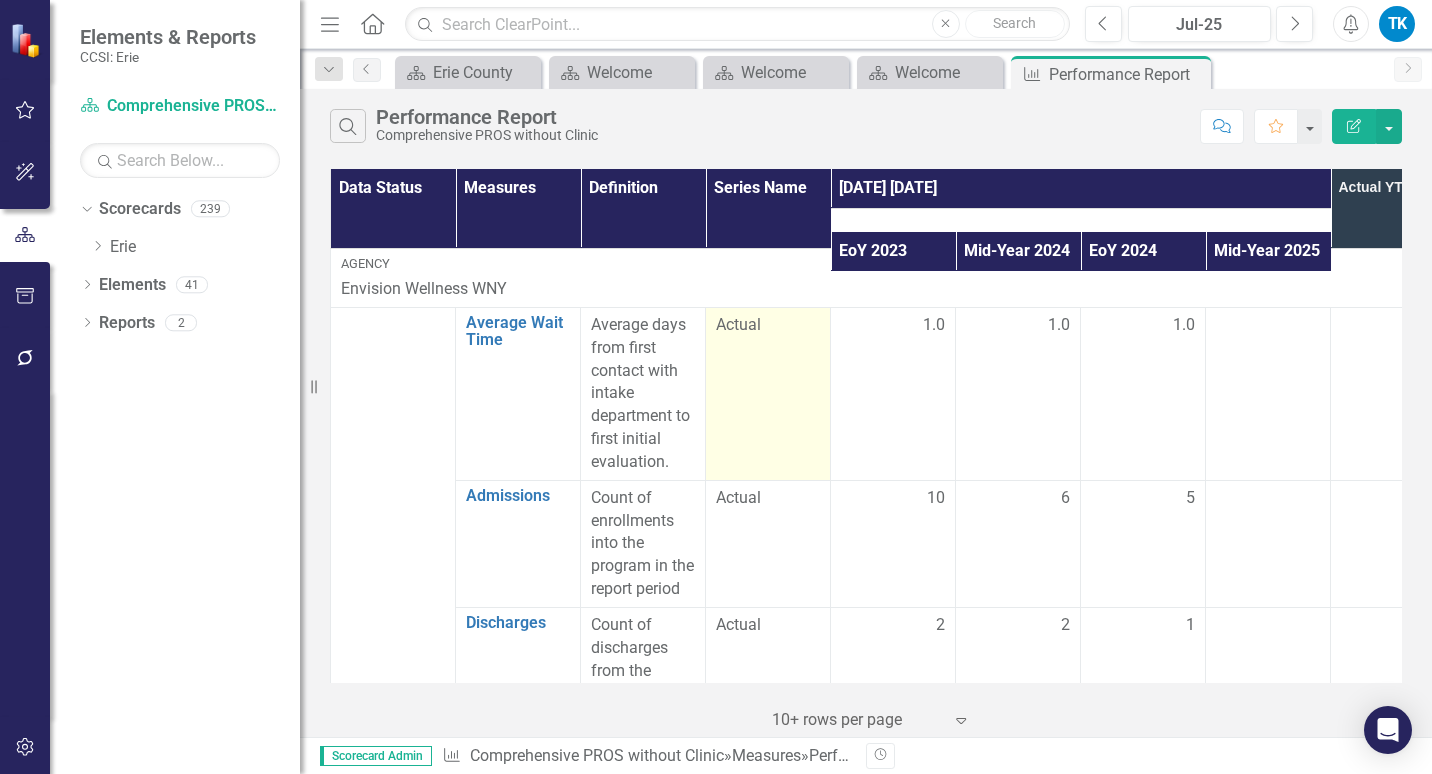 click on "Dropdown" 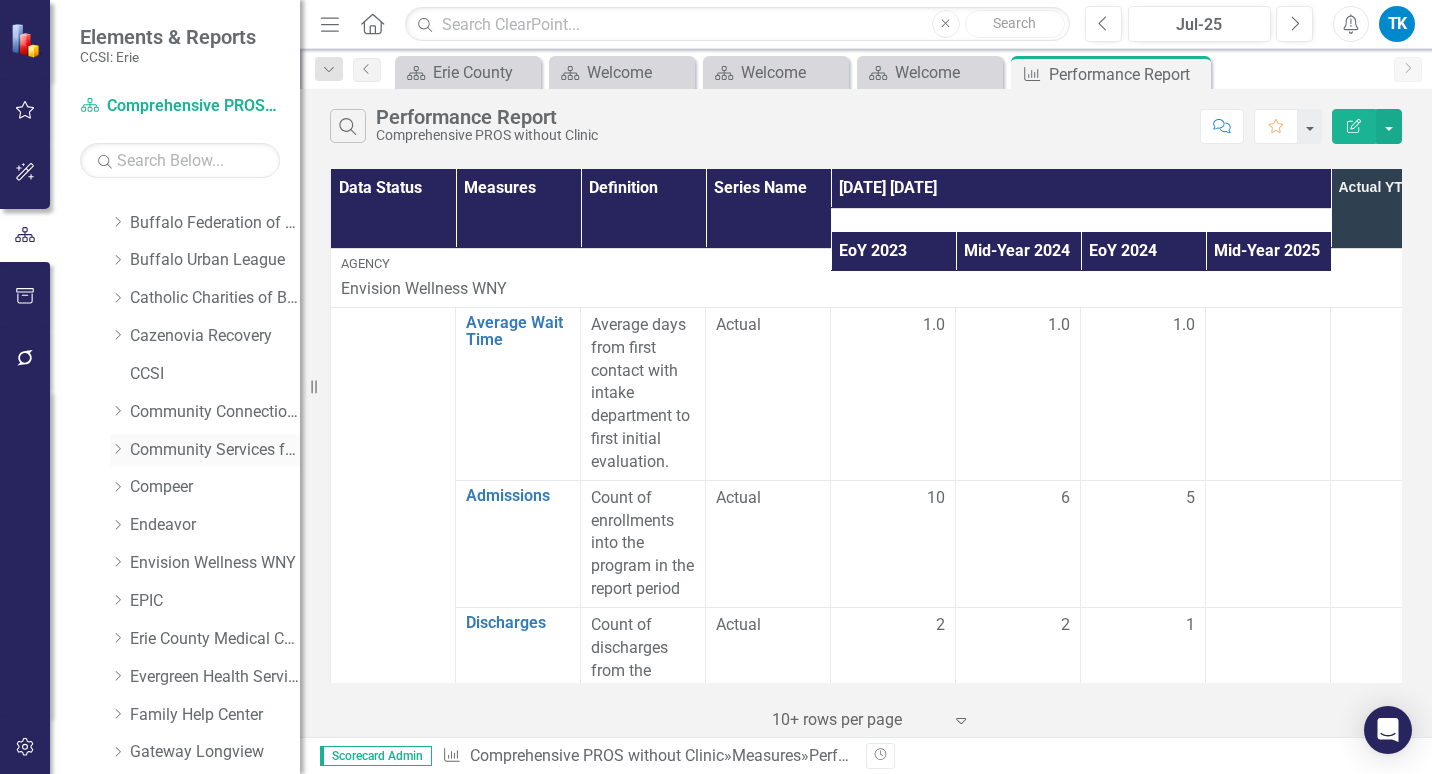 scroll, scrollTop: 200, scrollLeft: 0, axis: vertical 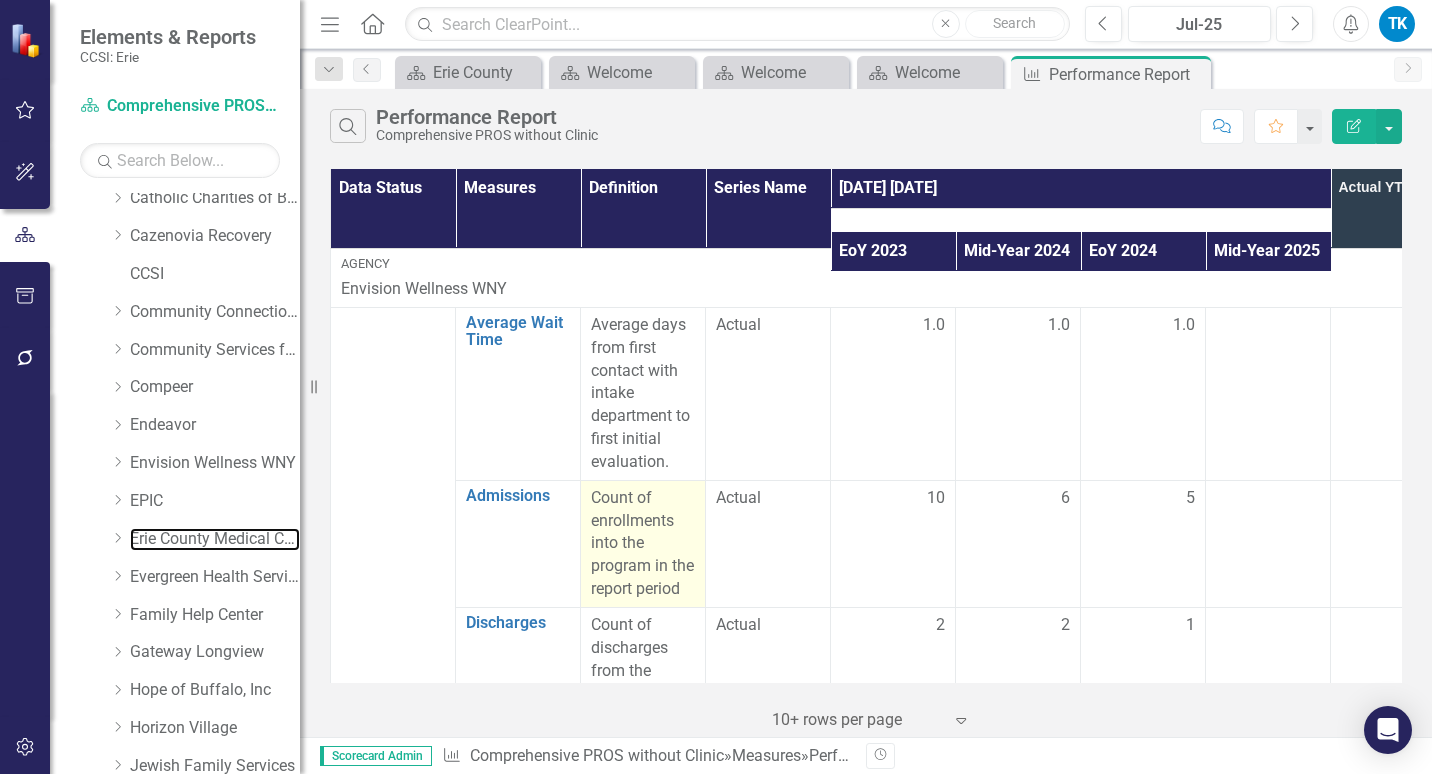 drag, startPoint x: 173, startPoint y: 541, endPoint x: 614, endPoint y: 577, distance: 442.46695 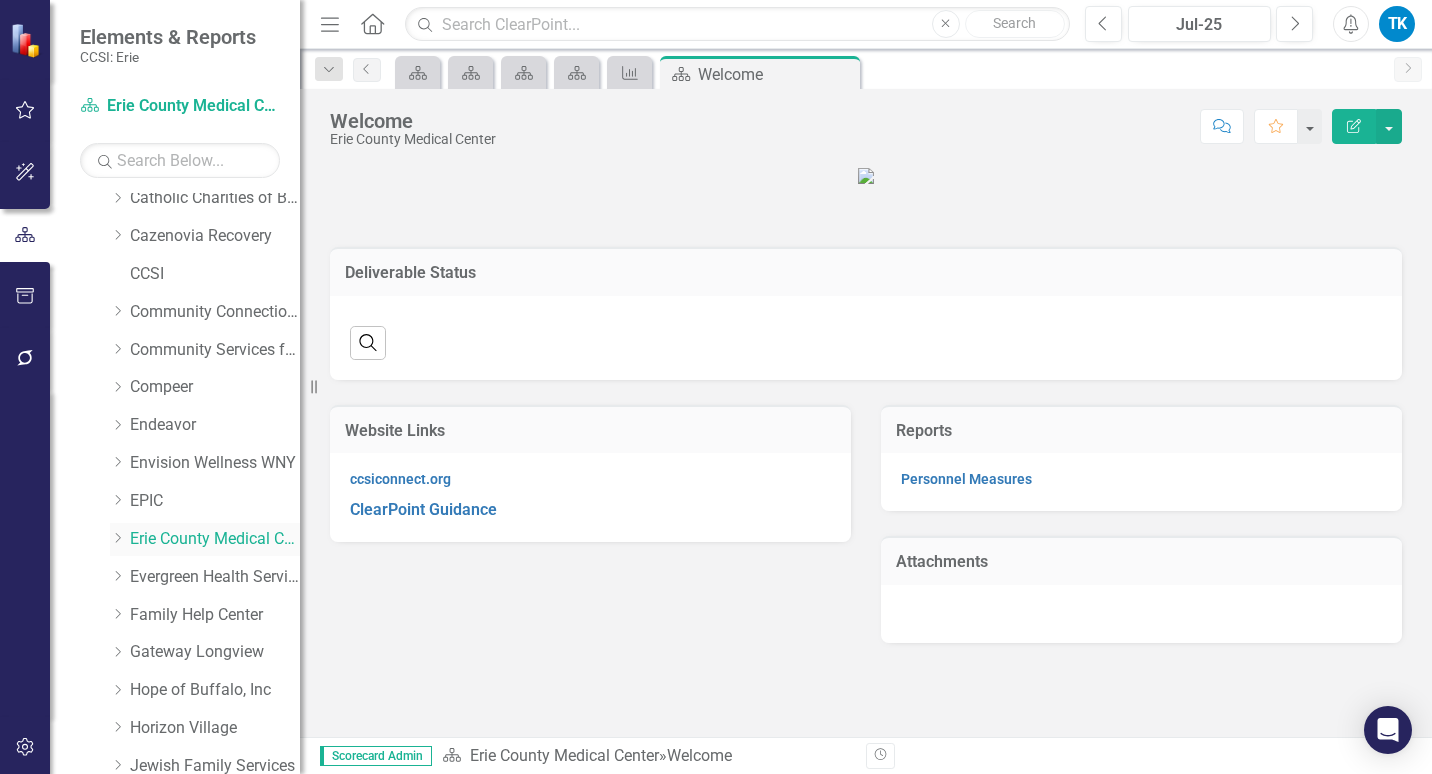 click 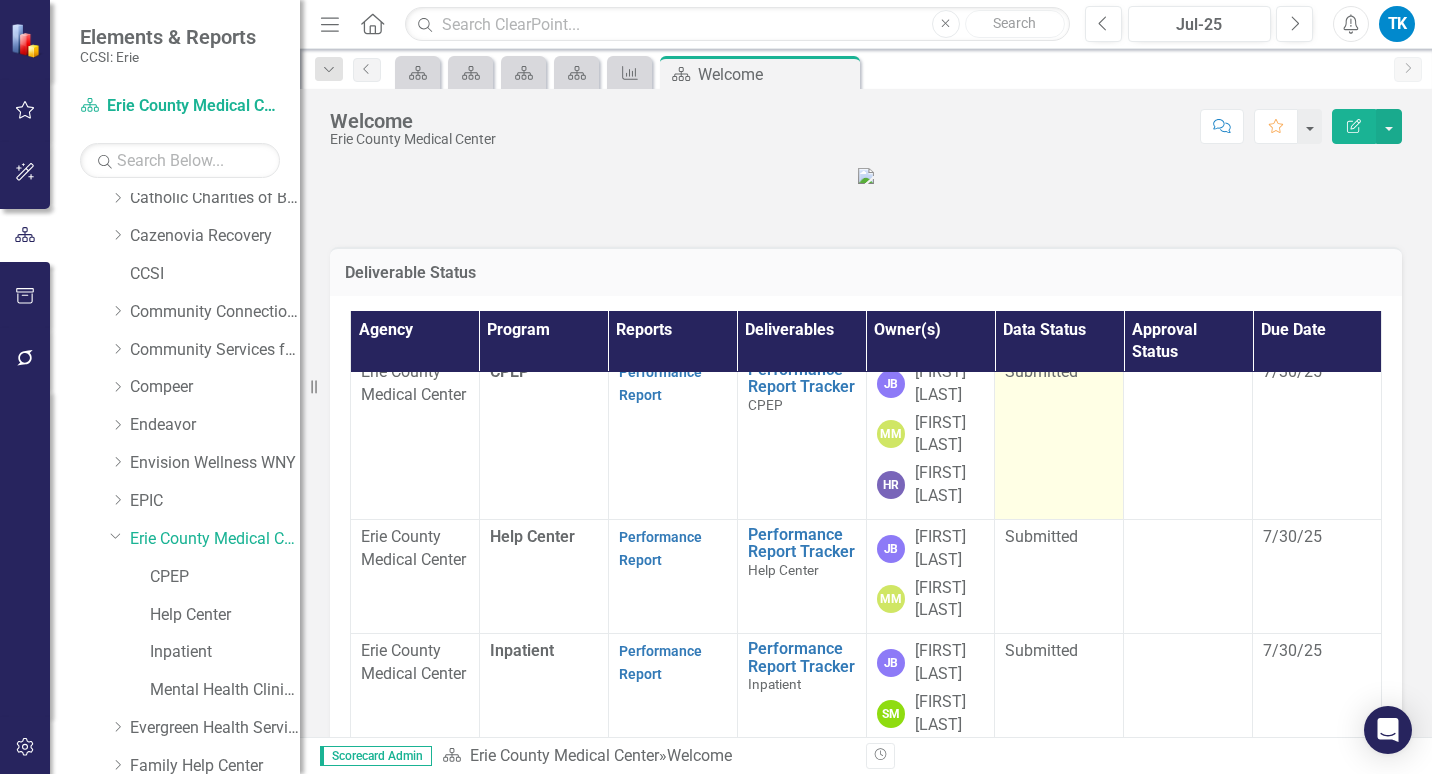 scroll, scrollTop: 196, scrollLeft: 0, axis: vertical 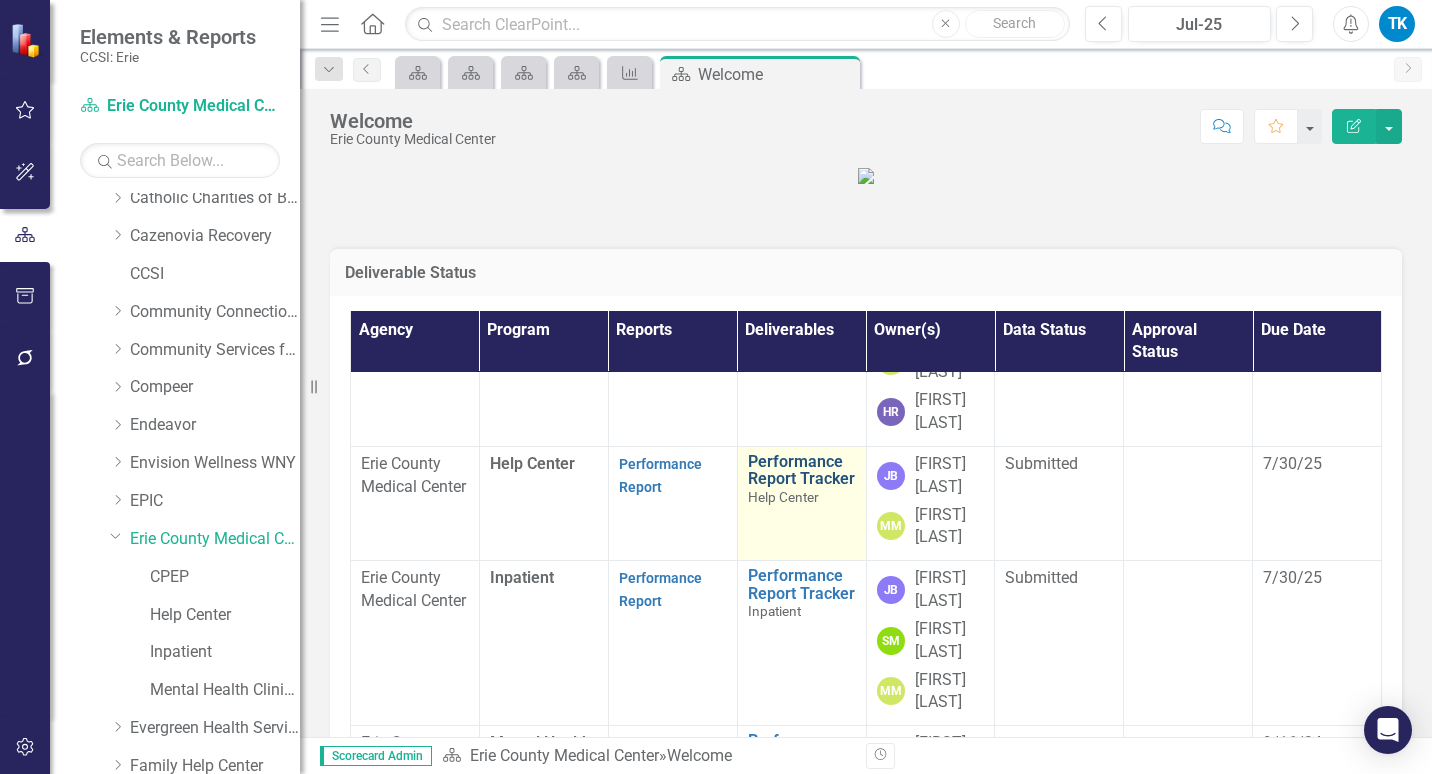 click on "Performance Report Tracker" at bounding box center [802, 470] 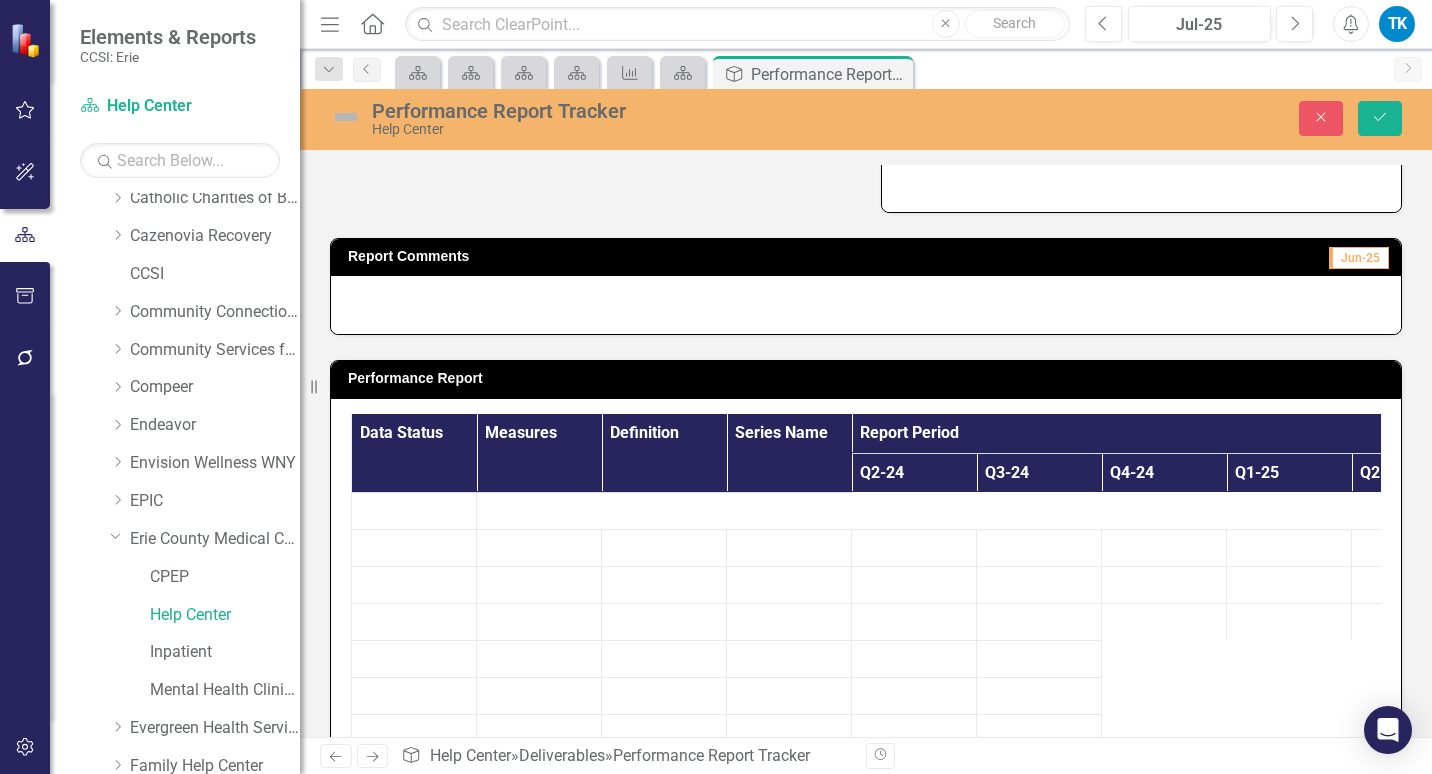 scroll, scrollTop: 500, scrollLeft: 0, axis: vertical 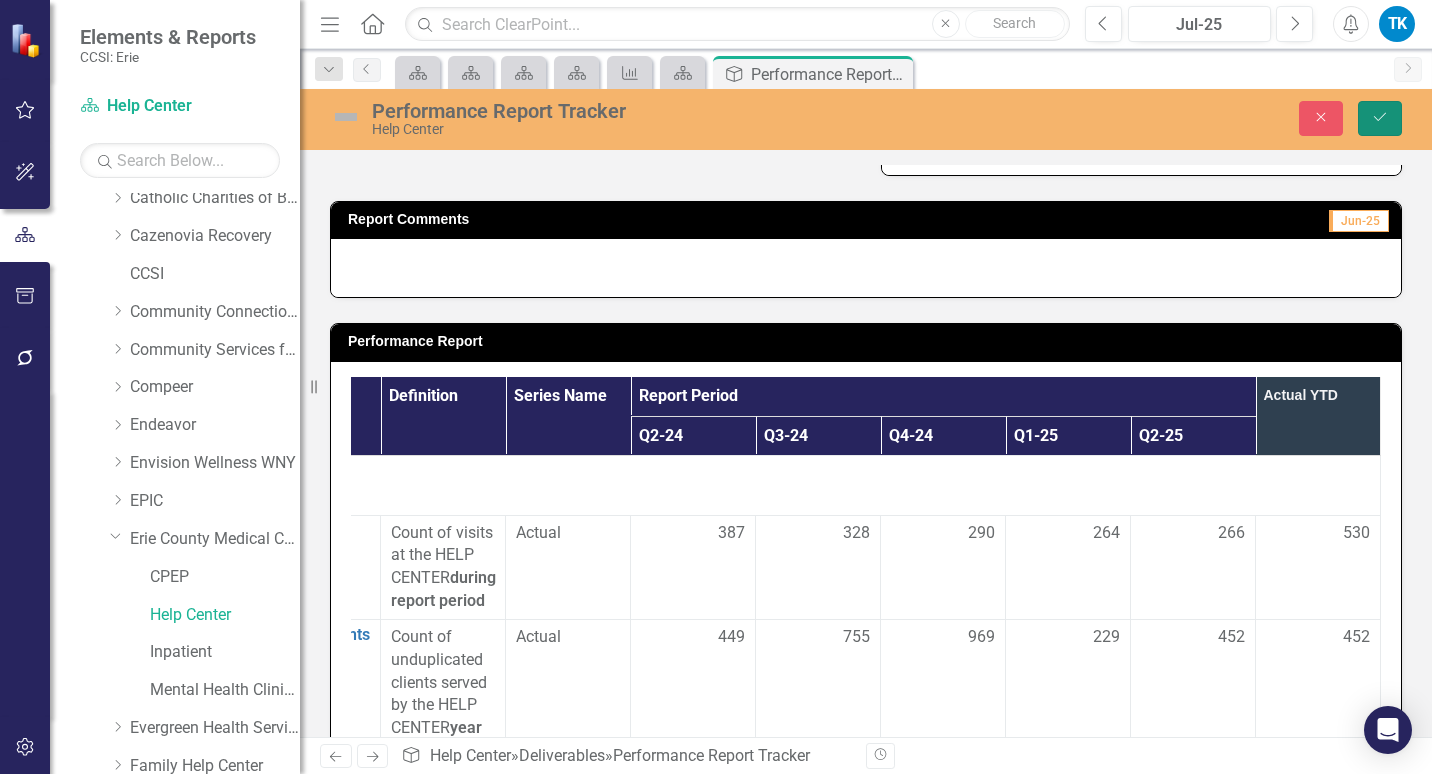 click on "Save" 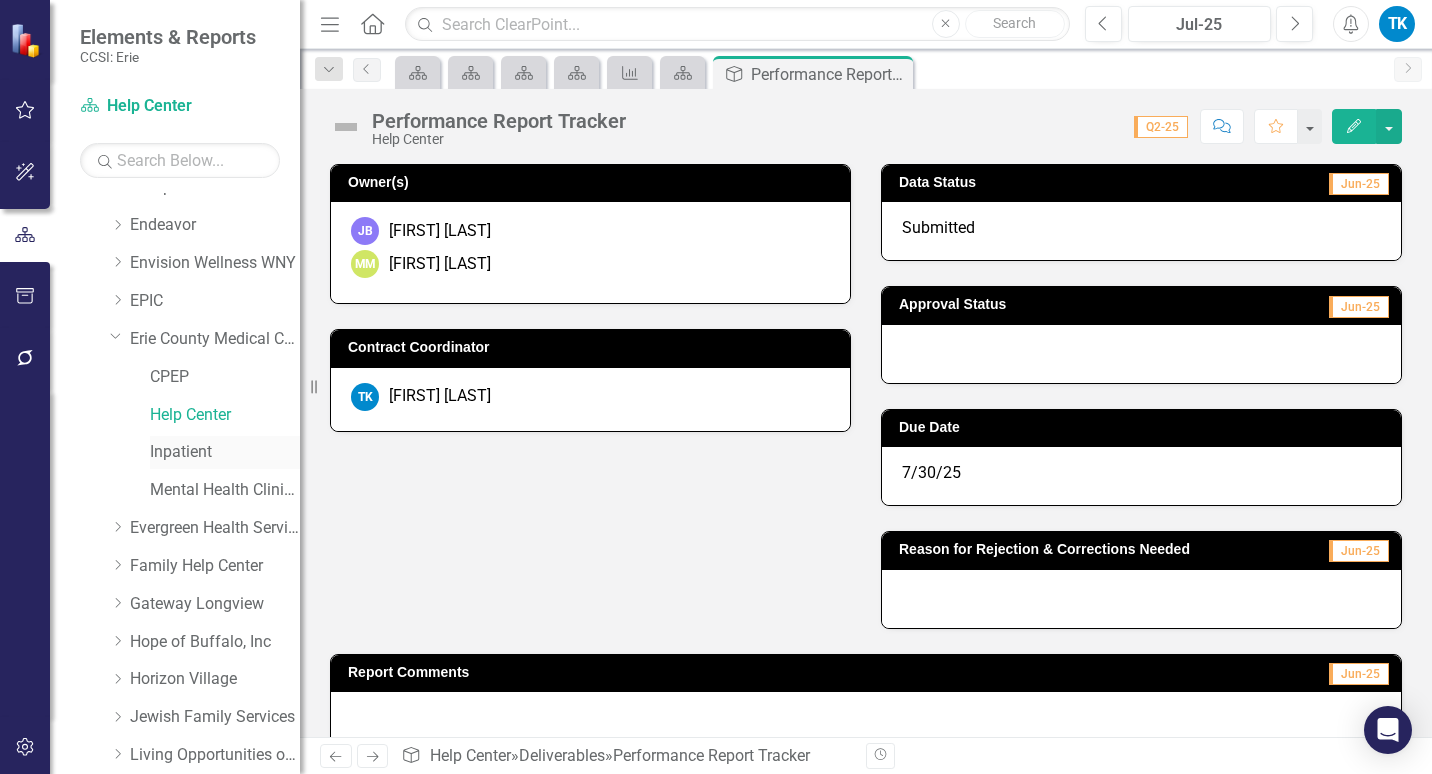 scroll, scrollTop: 500, scrollLeft: 0, axis: vertical 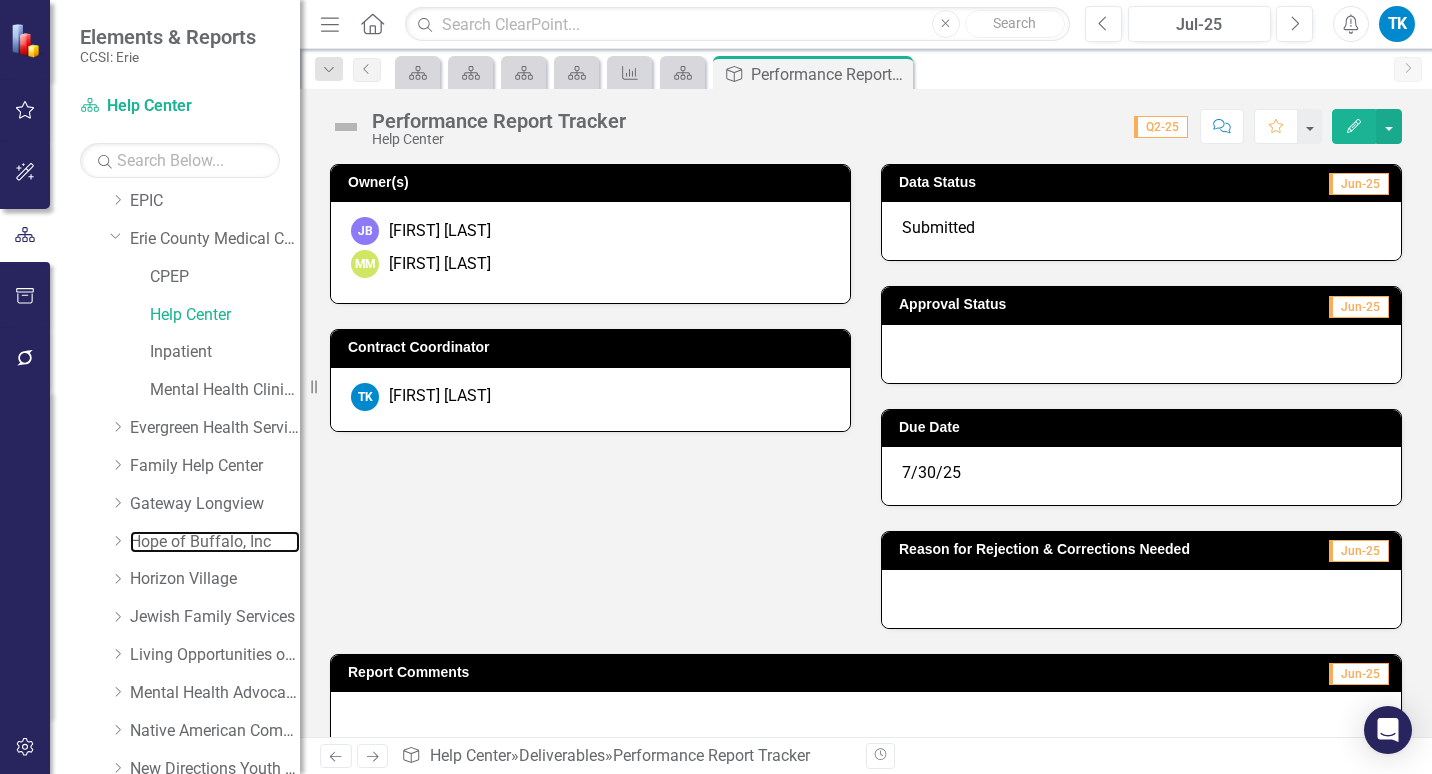 click on "Hope of Buffalo, Inc" at bounding box center [215, 542] 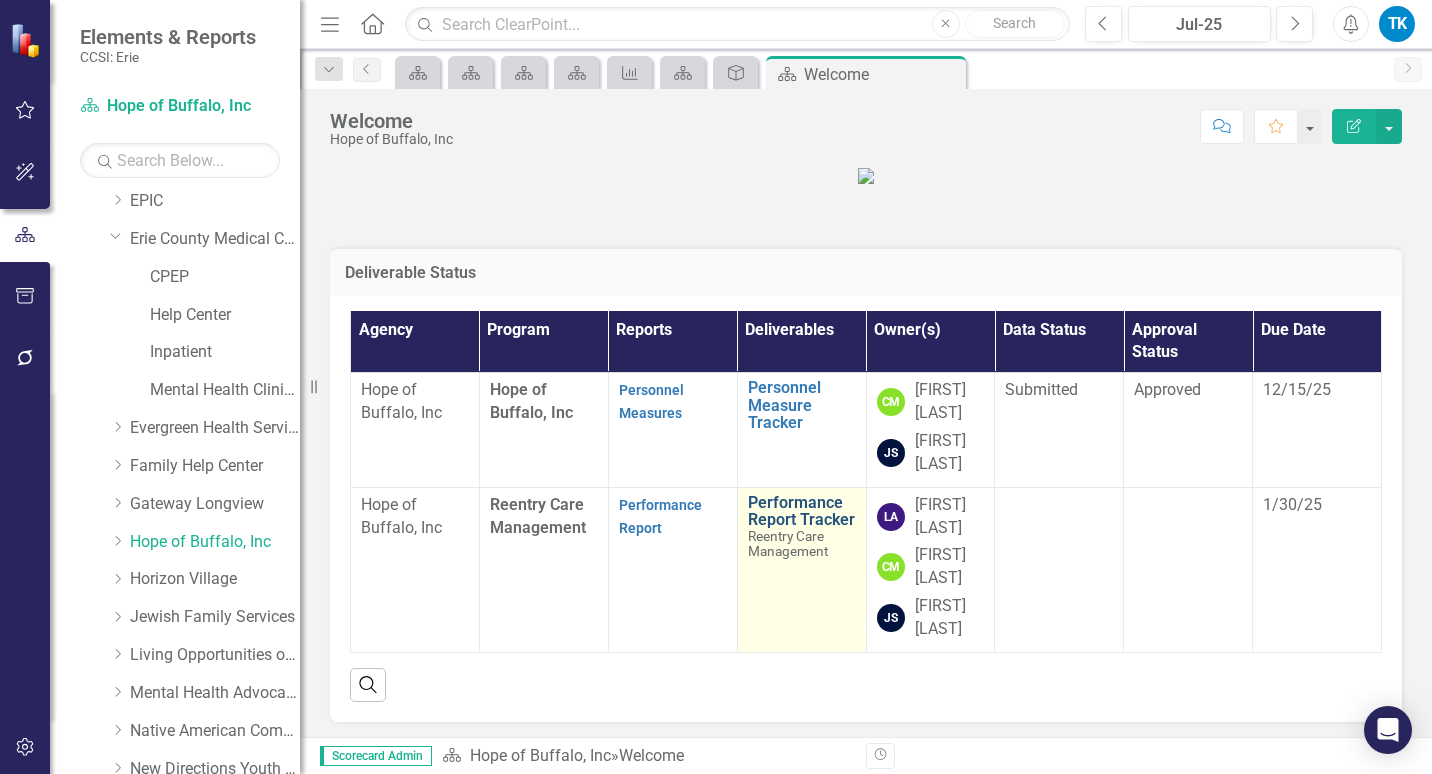 click on "Performance Report Tracker" at bounding box center (802, 511) 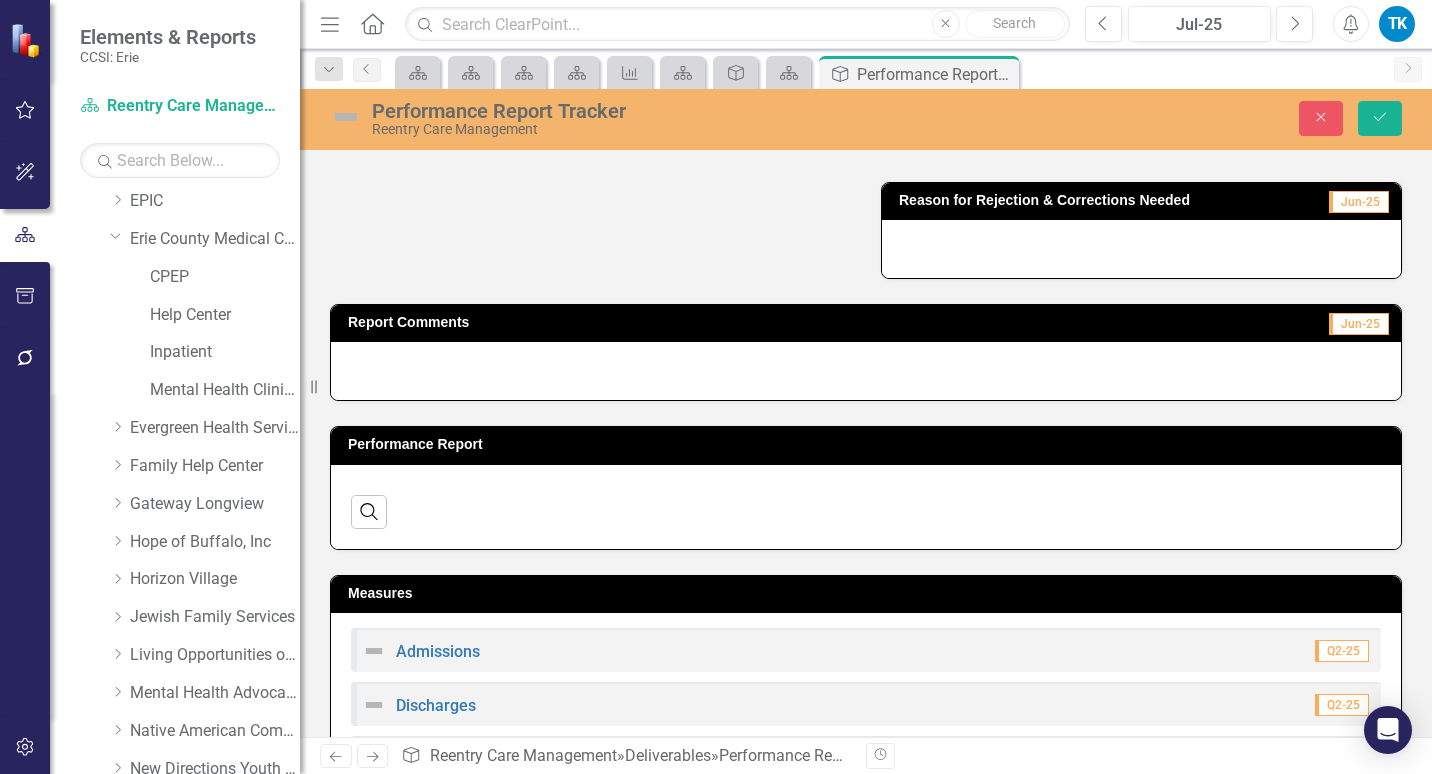 scroll, scrollTop: 400, scrollLeft: 0, axis: vertical 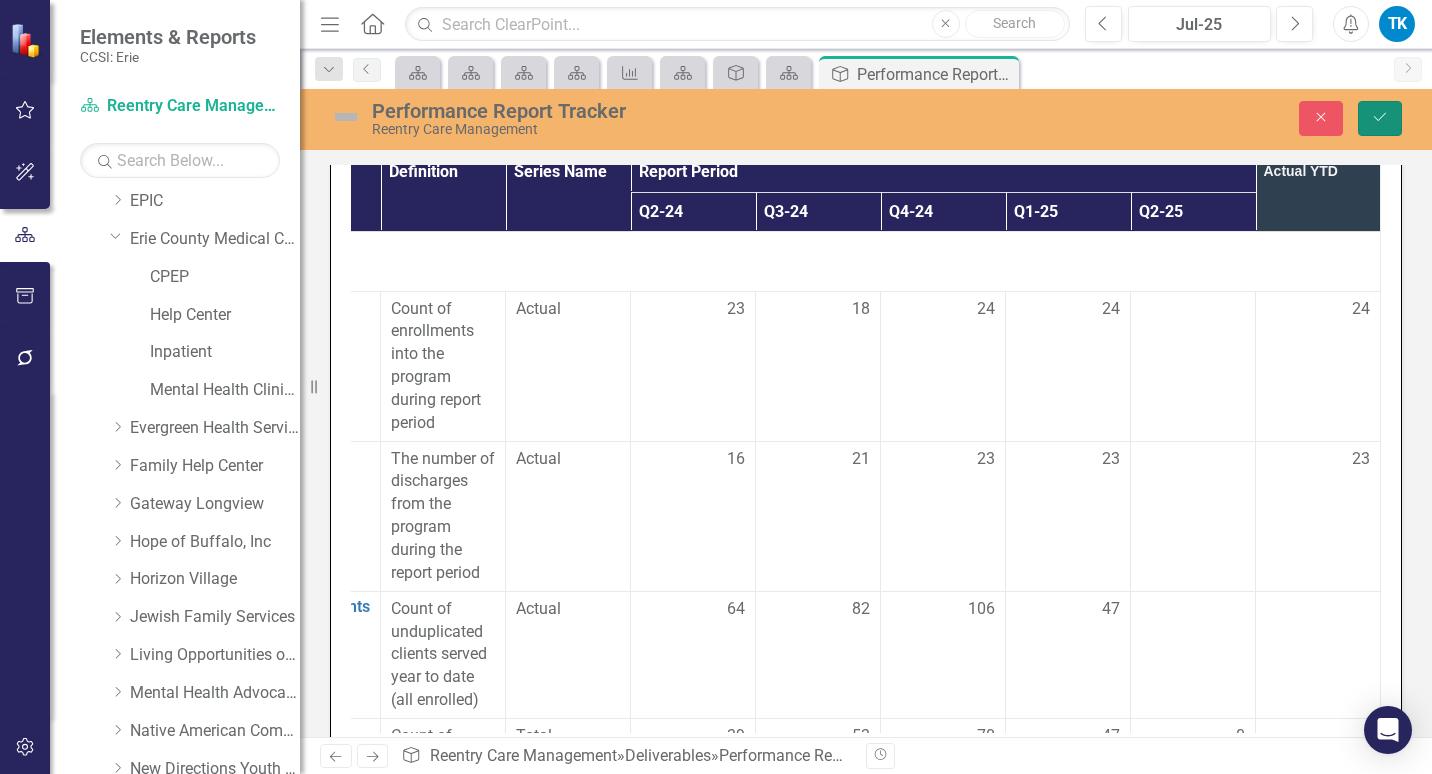 click 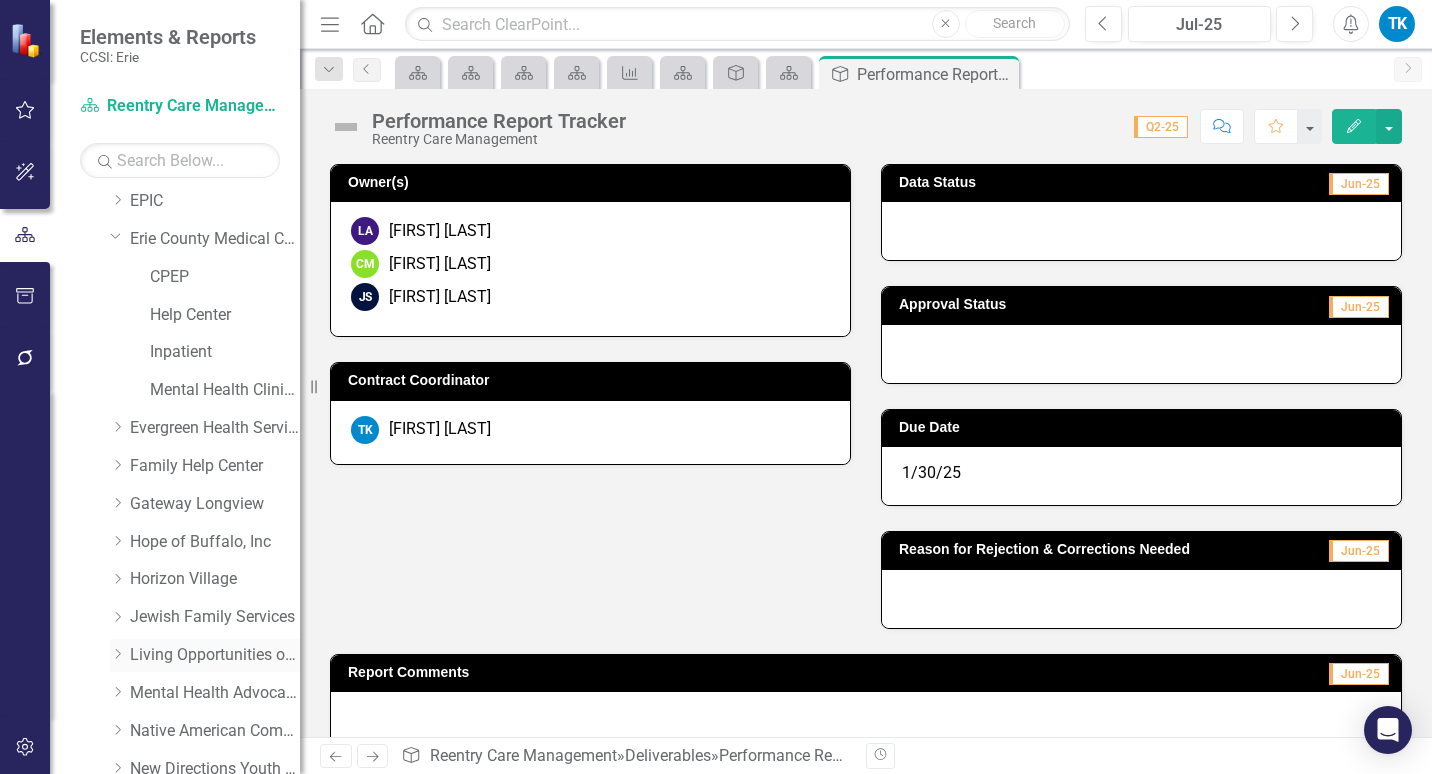 click on "Living Opportunities of DePaul" at bounding box center [215, 655] 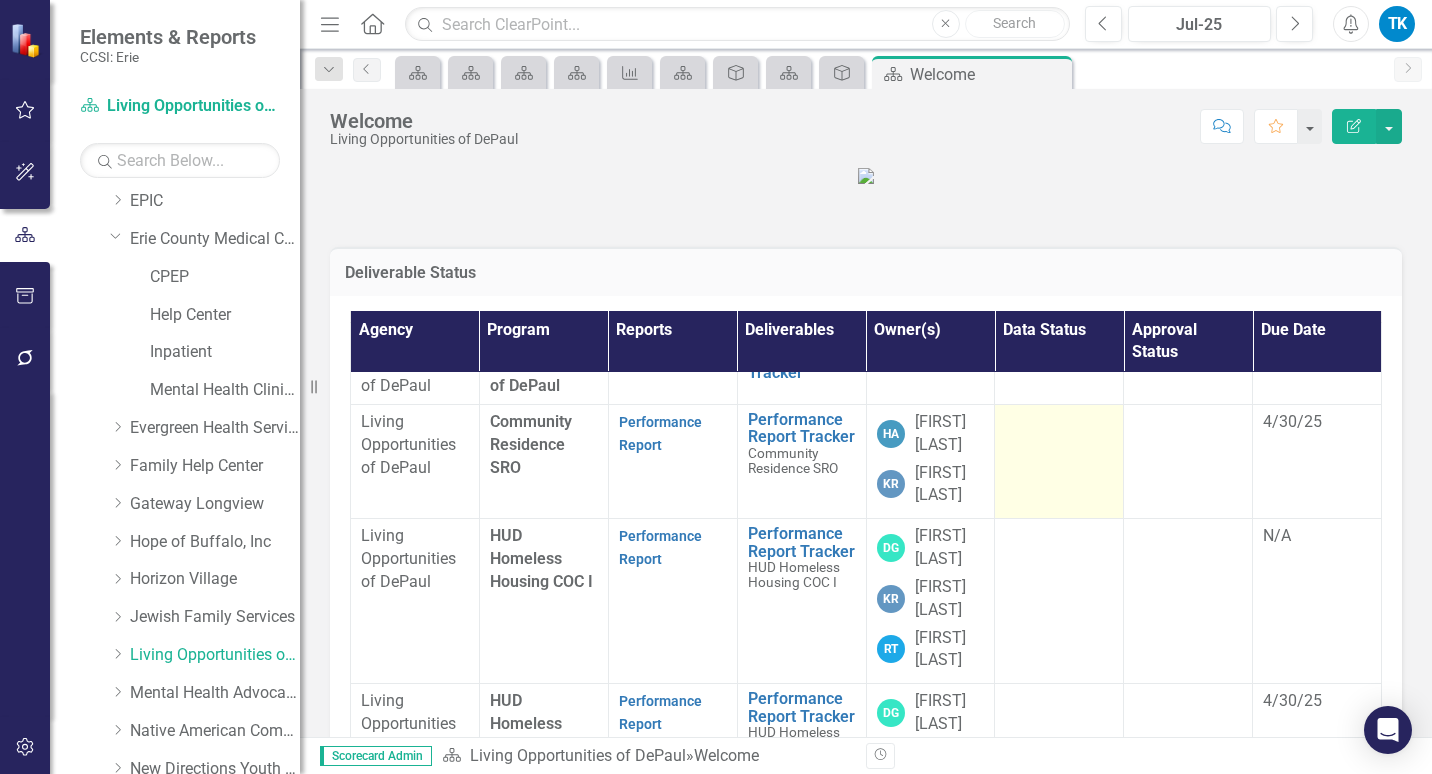 scroll, scrollTop: 0, scrollLeft: 0, axis: both 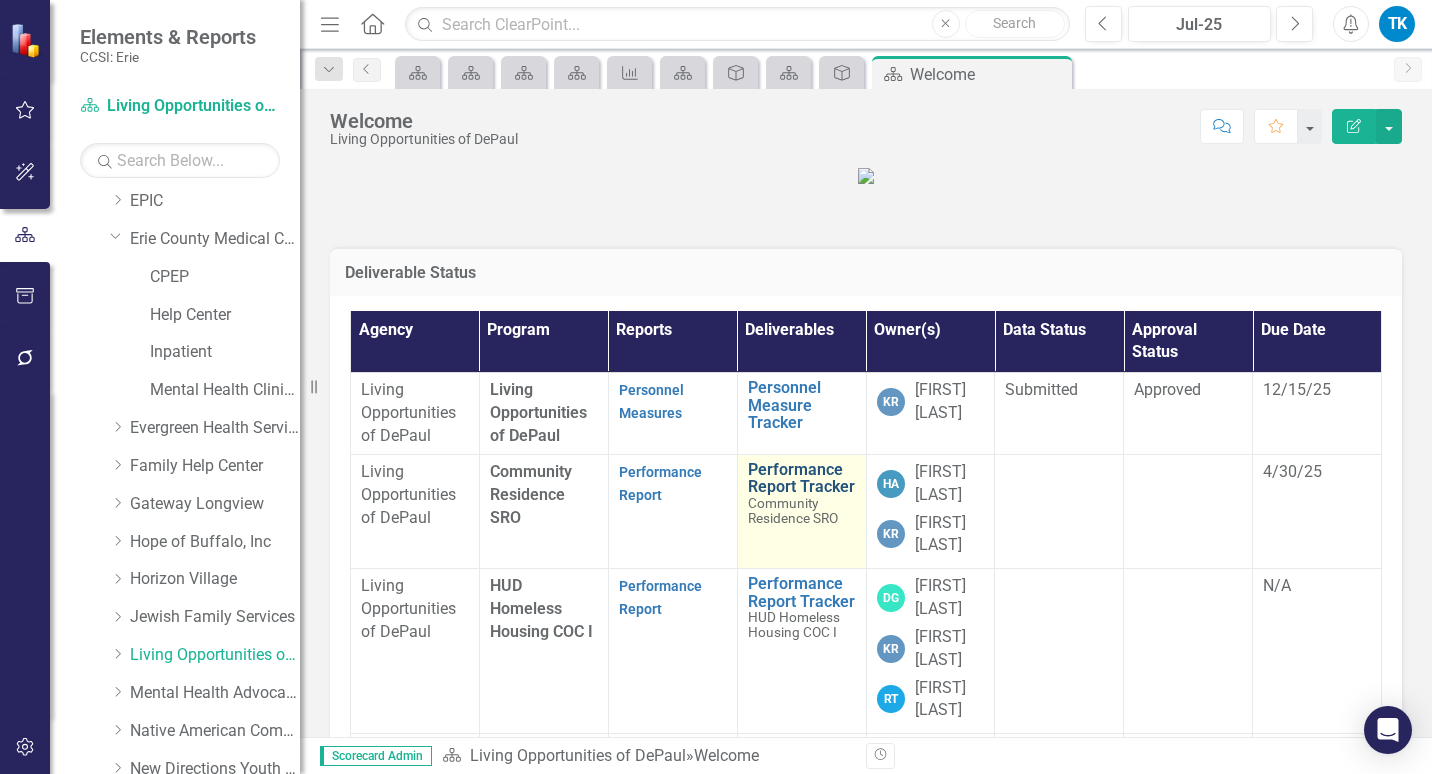 click on "Performance Report Tracker" at bounding box center [802, 478] 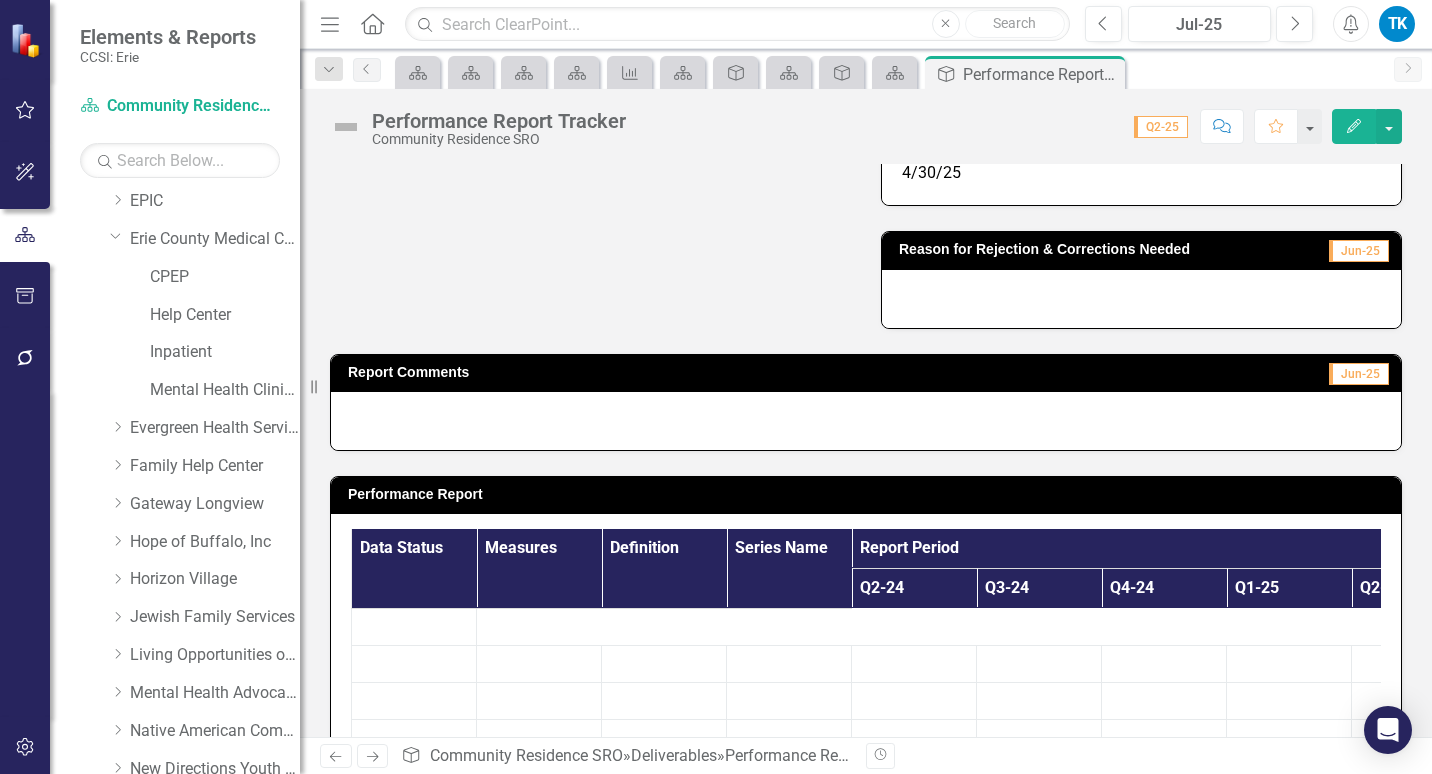 scroll, scrollTop: 500, scrollLeft: 0, axis: vertical 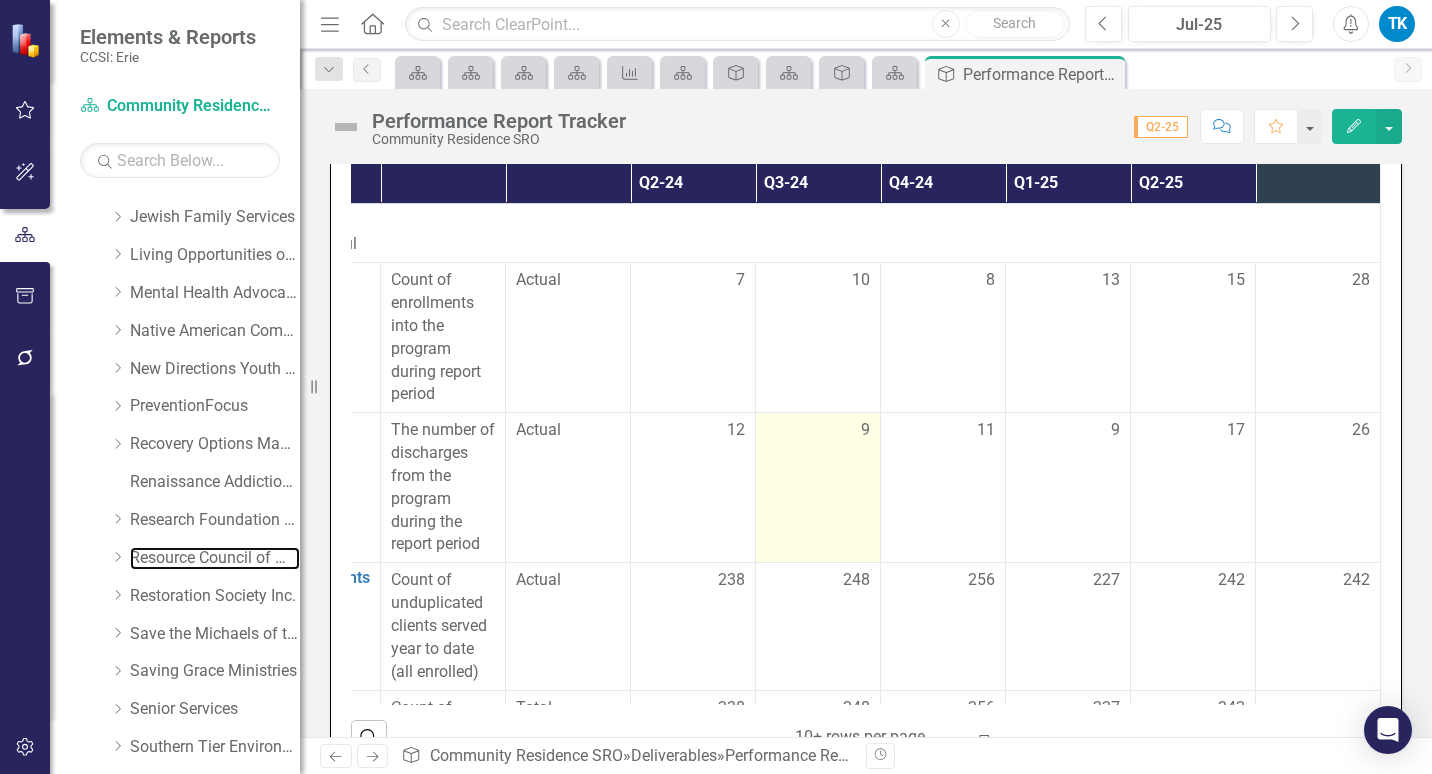 drag, startPoint x: 184, startPoint y: 559, endPoint x: 808, endPoint y: 519, distance: 625.28076 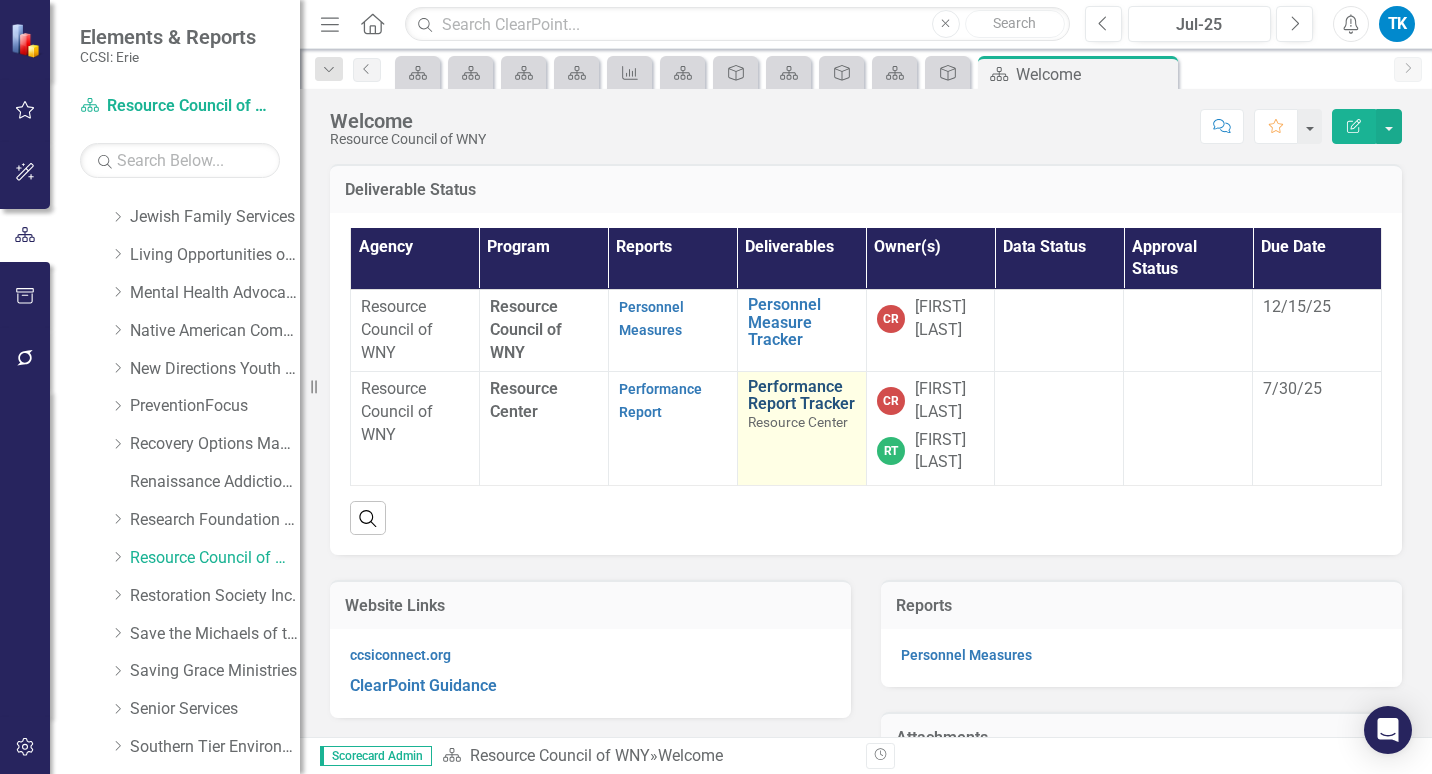 click on "Performance Report Tracker" at bounding box center [802, 395] 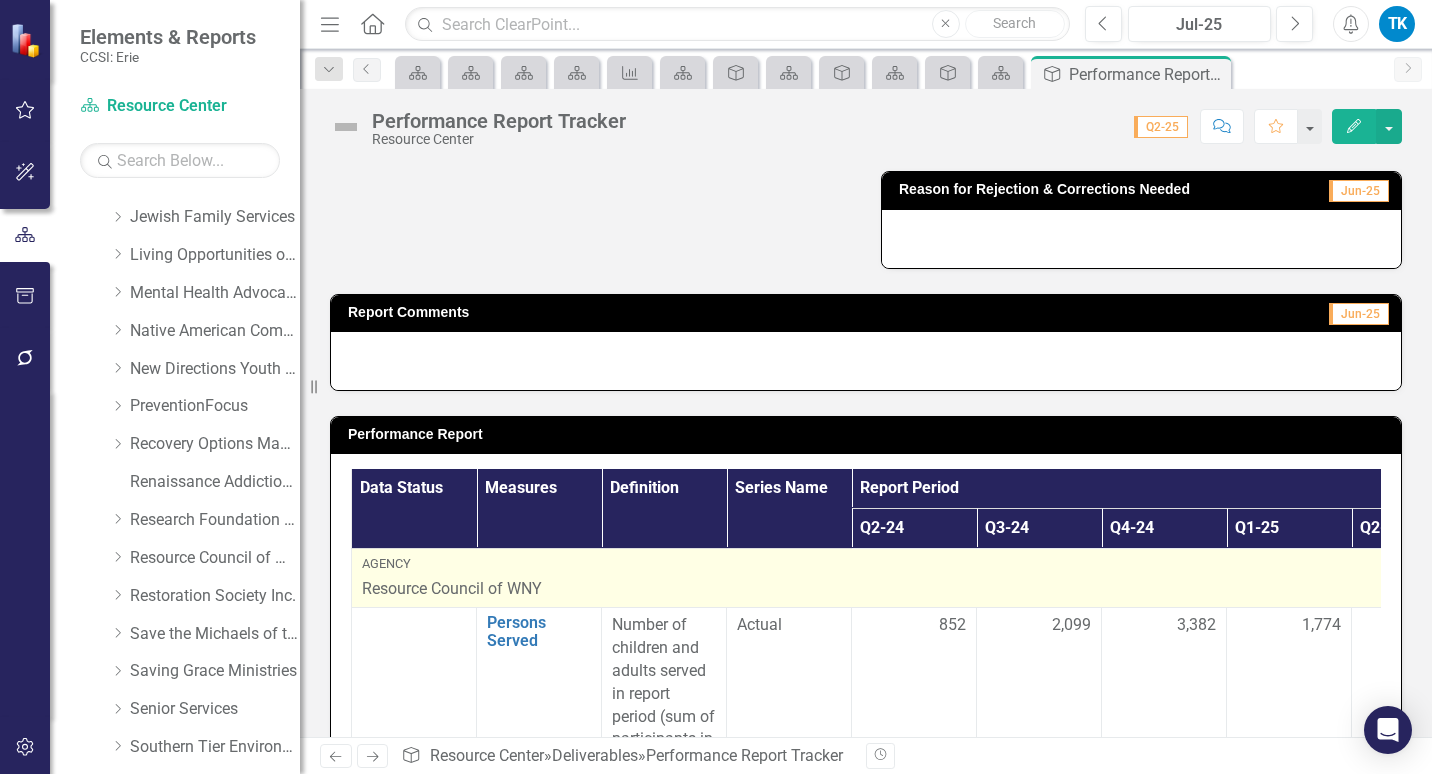 scroll, scrollTop: 500, scrollLeft: 0, axis: vertical 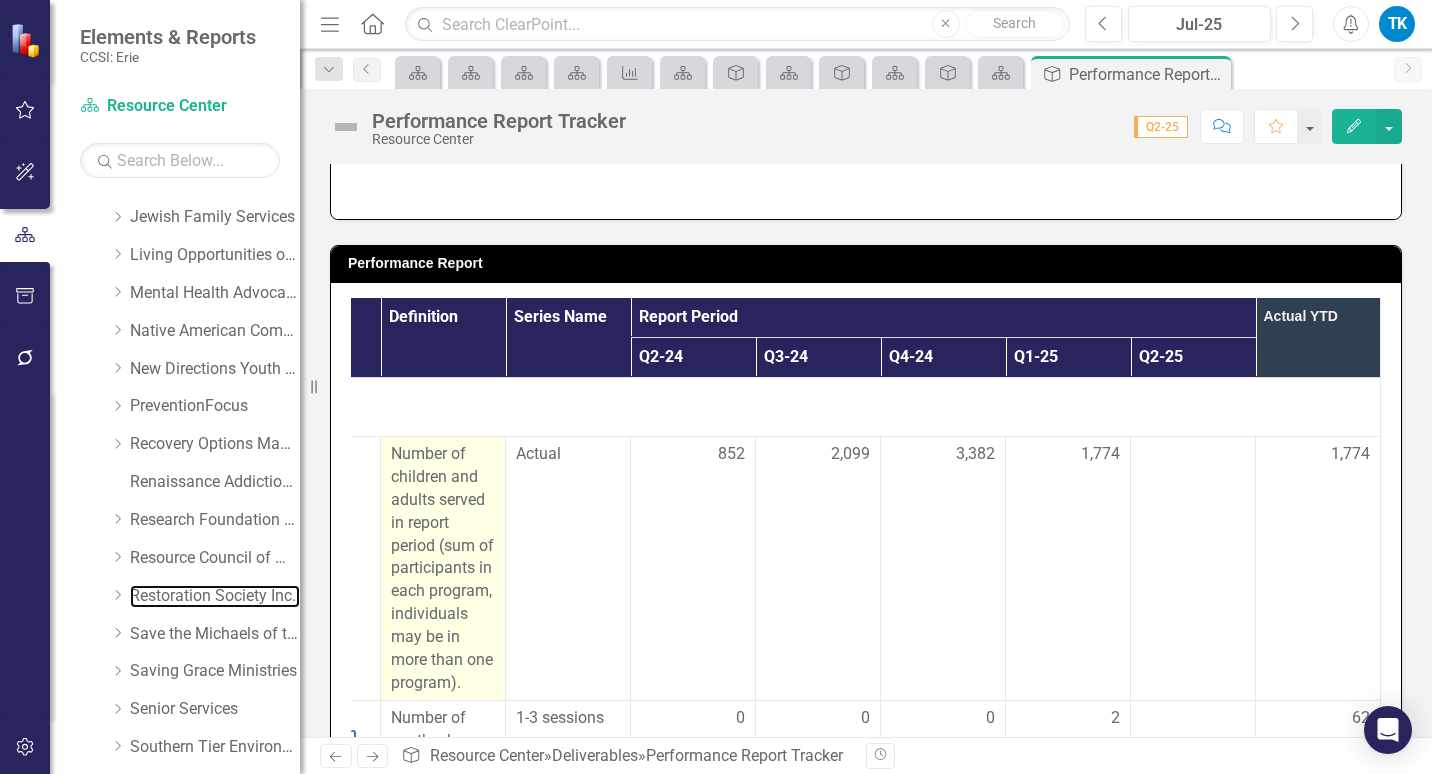 click on "Restoration Society Inc." at bounding box center [215, 596] 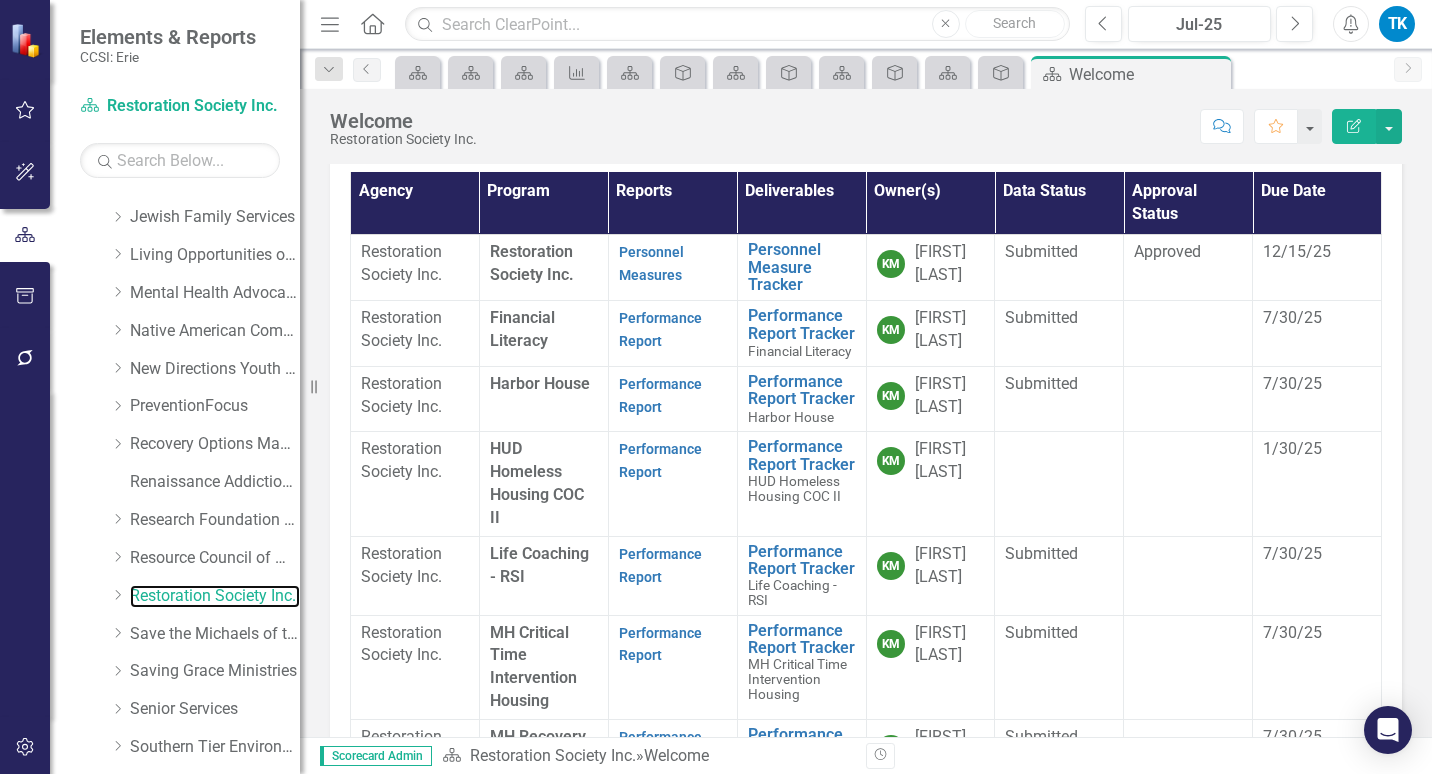scroll, scrollTop: 426, scrollLeft: 0, axis: vertical 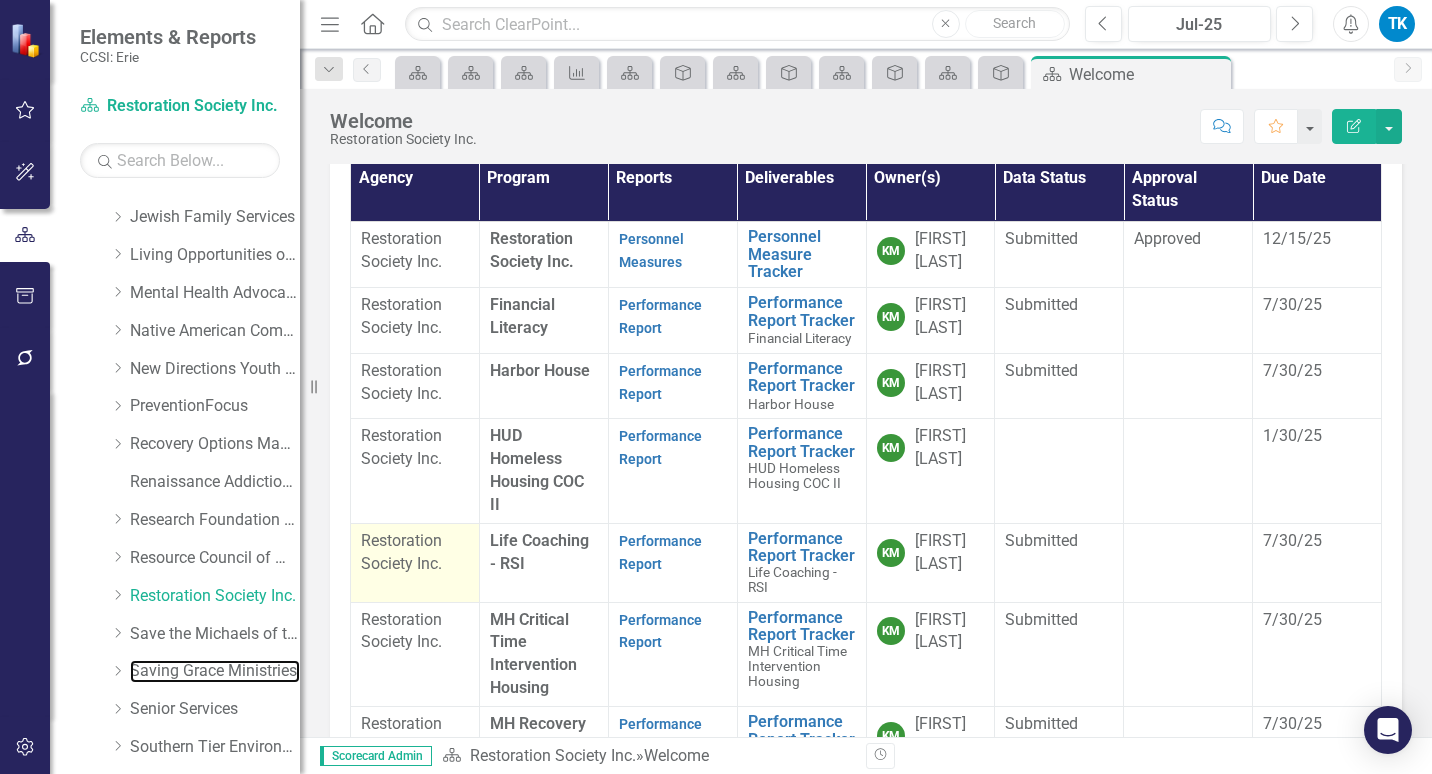 drag, startPoint x: 215, startPoint y: 671, endPoint x: 377, endPoint y: 660, distance: 162.37303 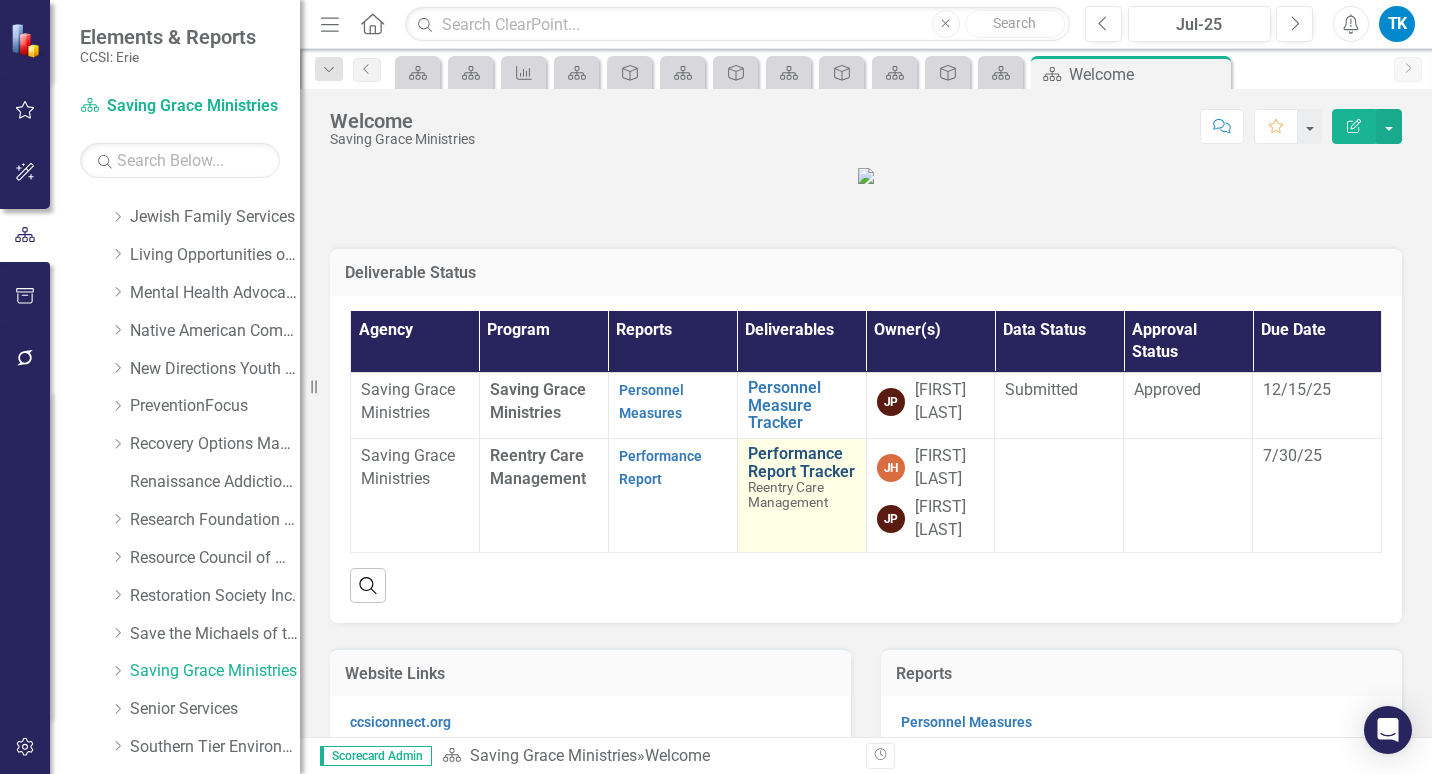 click on "Performance Report Tracker" at bounding box center (802, 462) 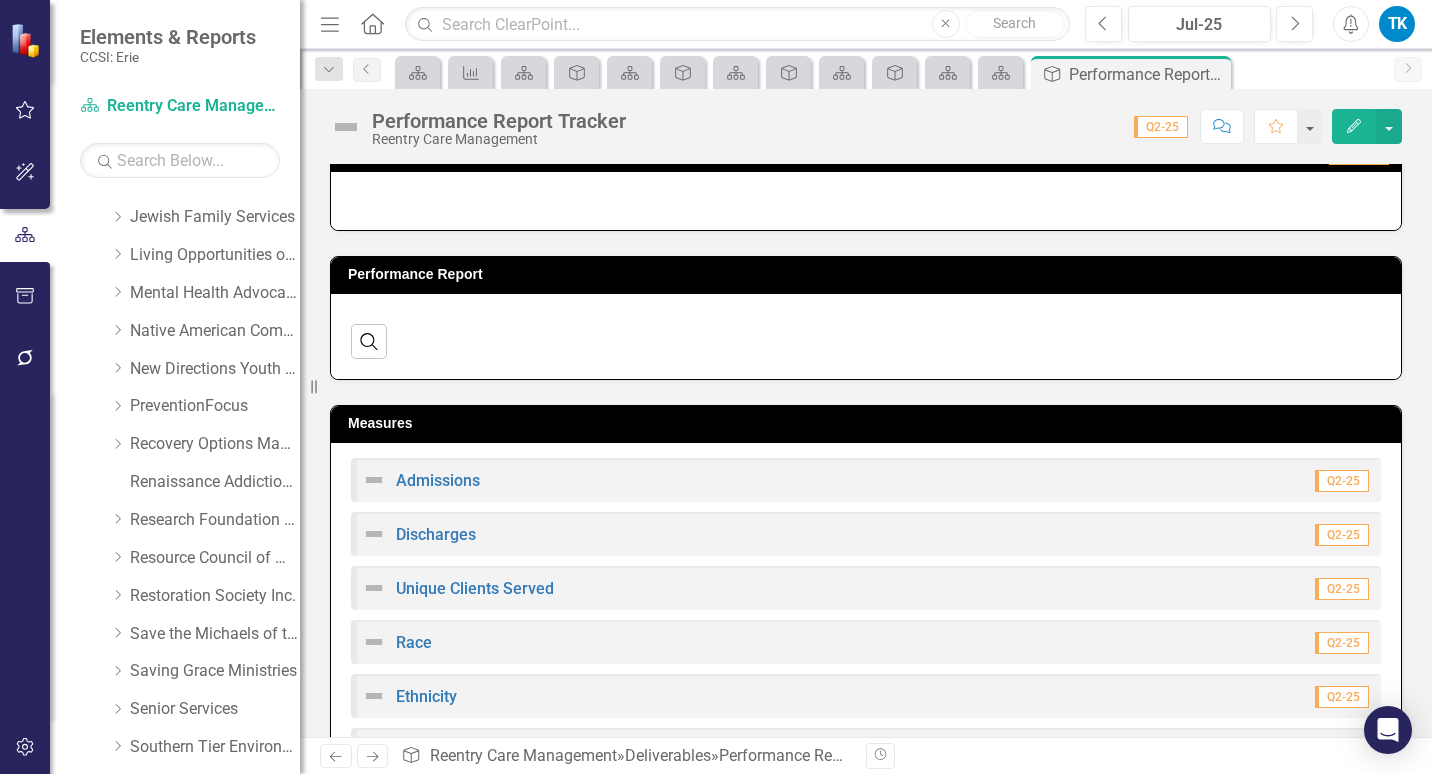 scroll, scrollTop: 575, scrollLeft: 0, axis: vertical 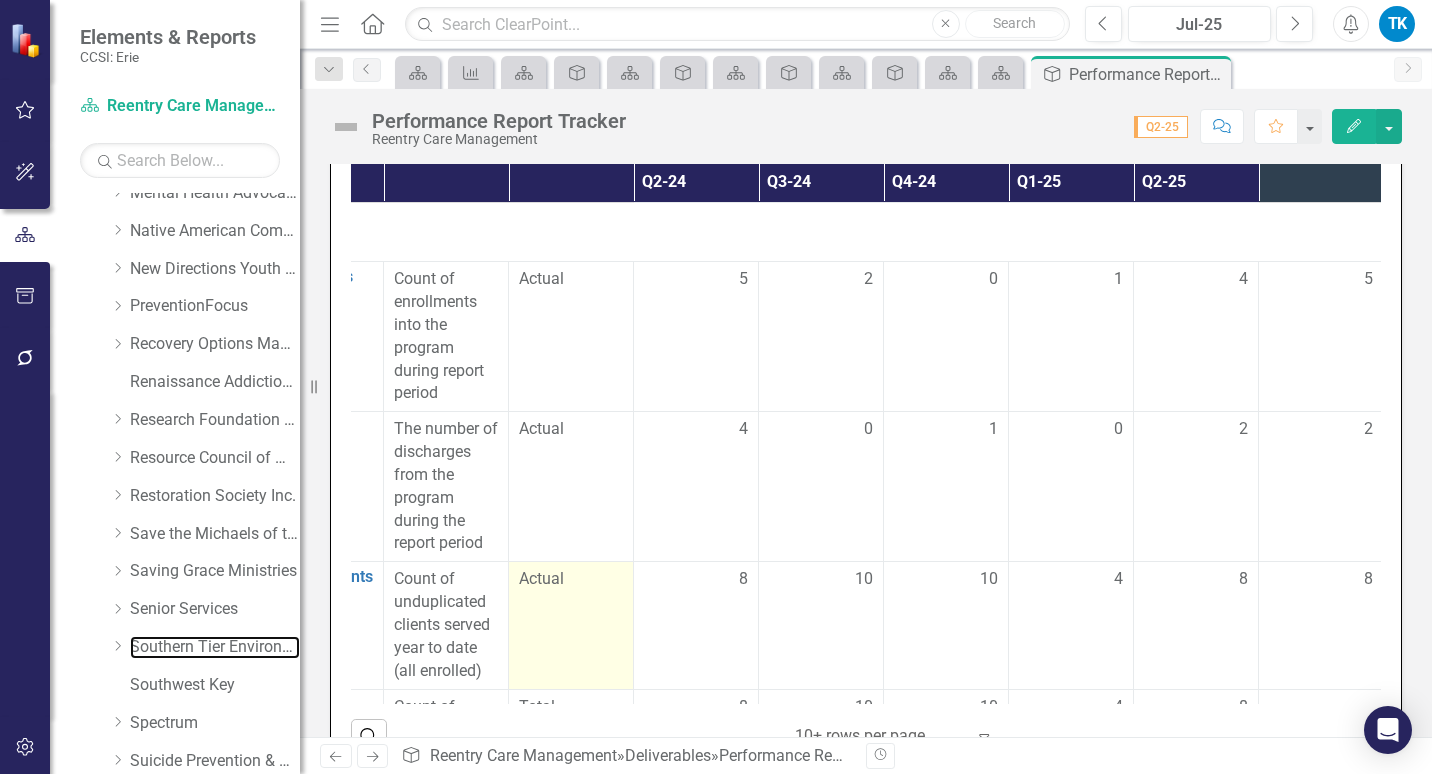 drag, startPoint x: 180, startPoint y: 646, endPoint x: 595, endPoint y: 570, distance: 421.90164 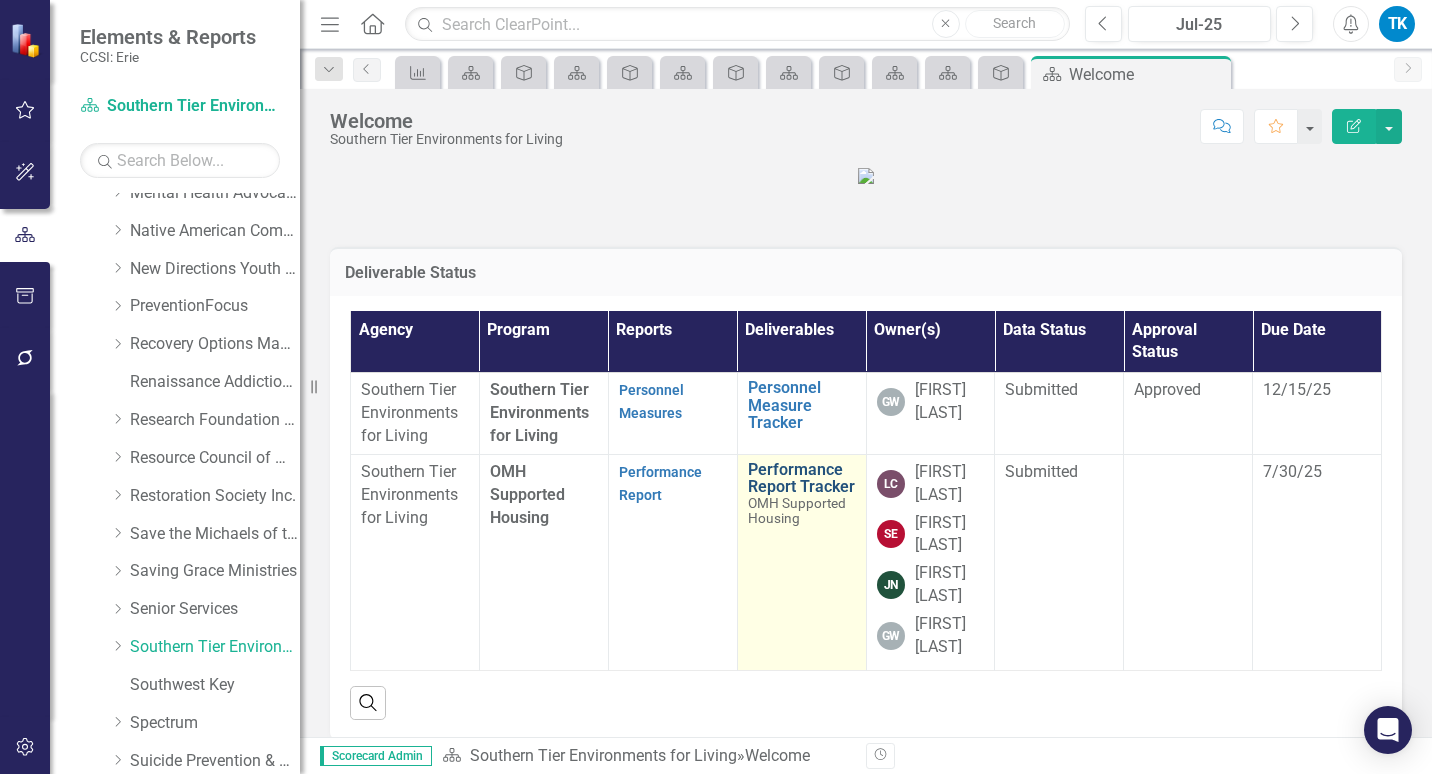 click on "Performance Report Tracker" at bounding box center (802, 478) 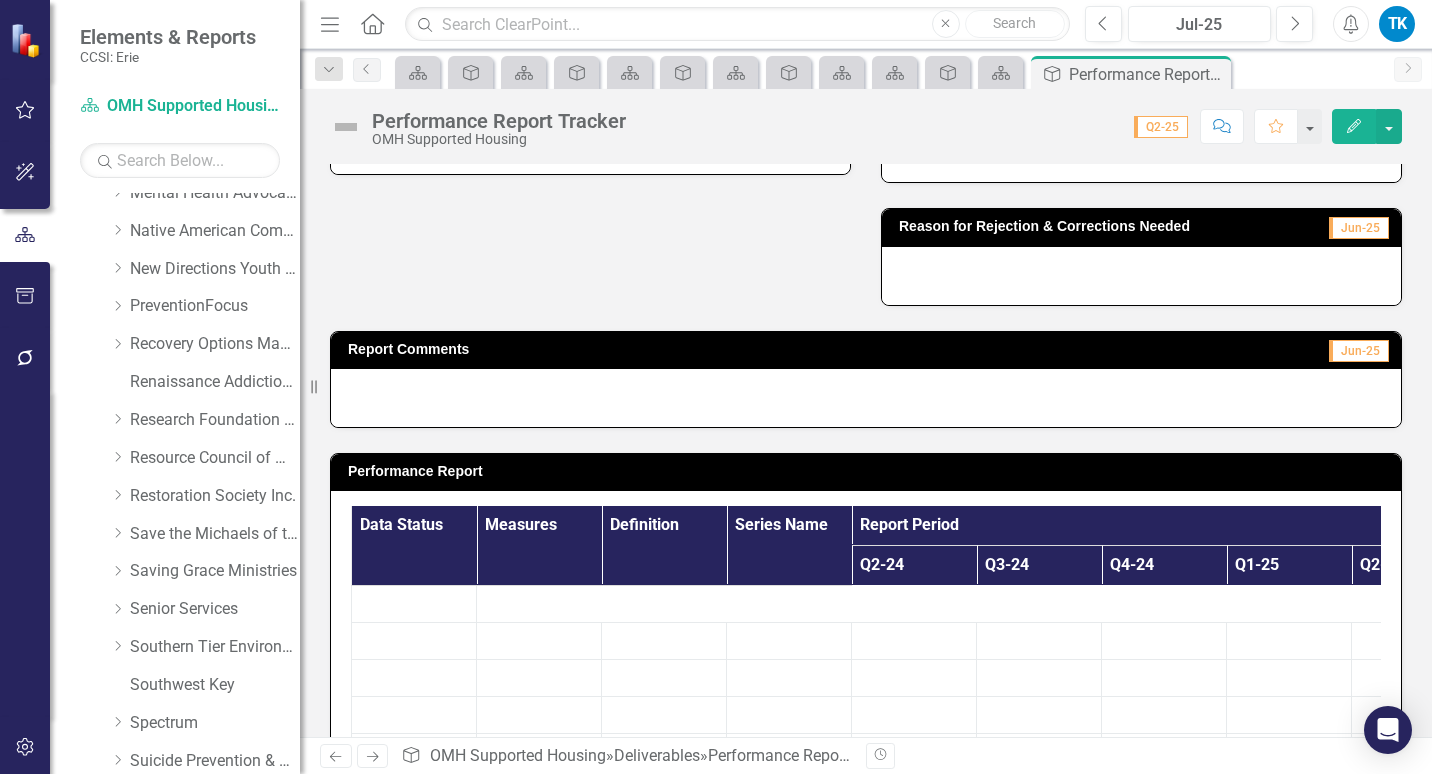 scroll, scrollTop: 414, scrollLeft: 0, axis: vertical 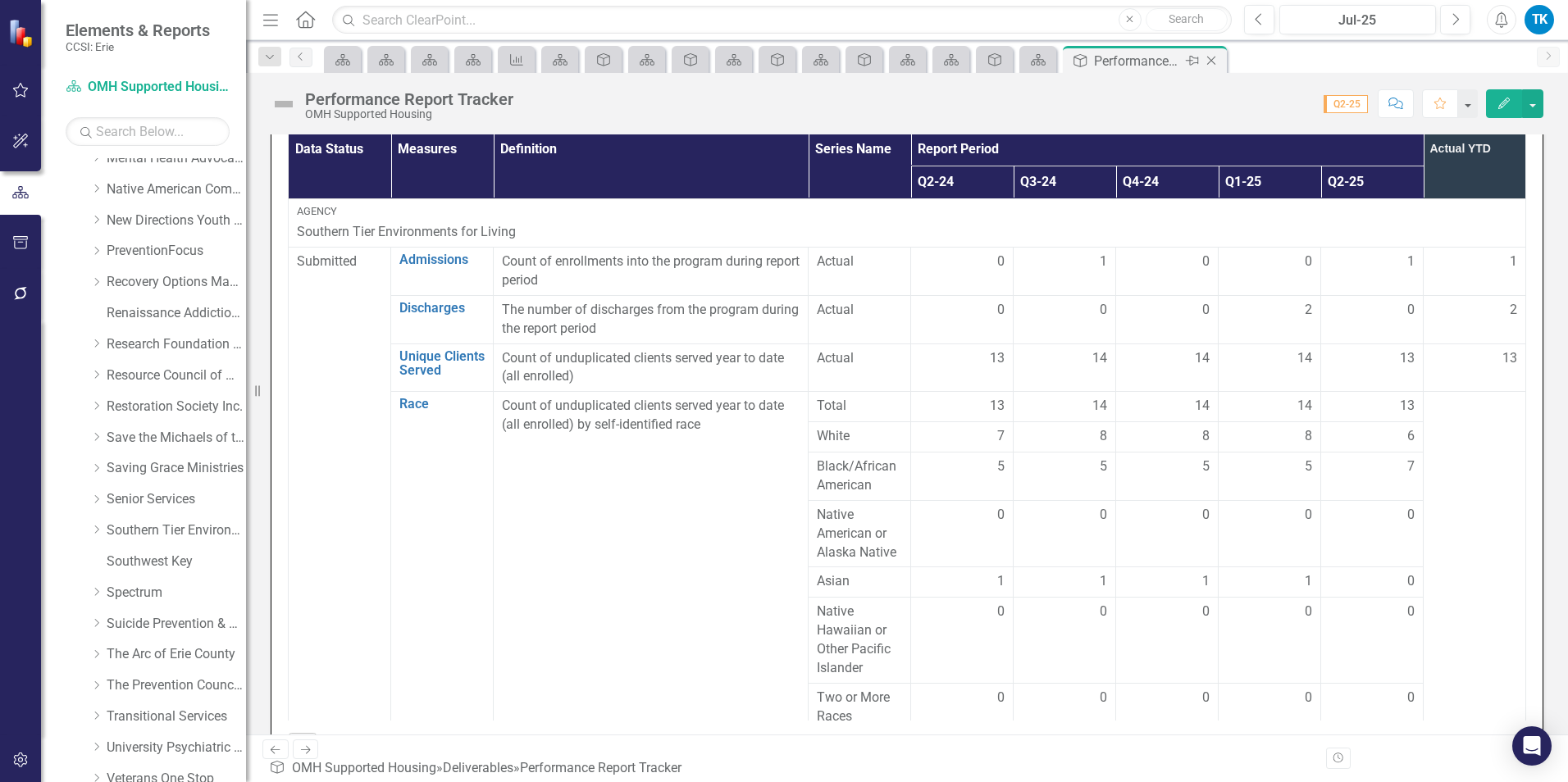 click on "Close" 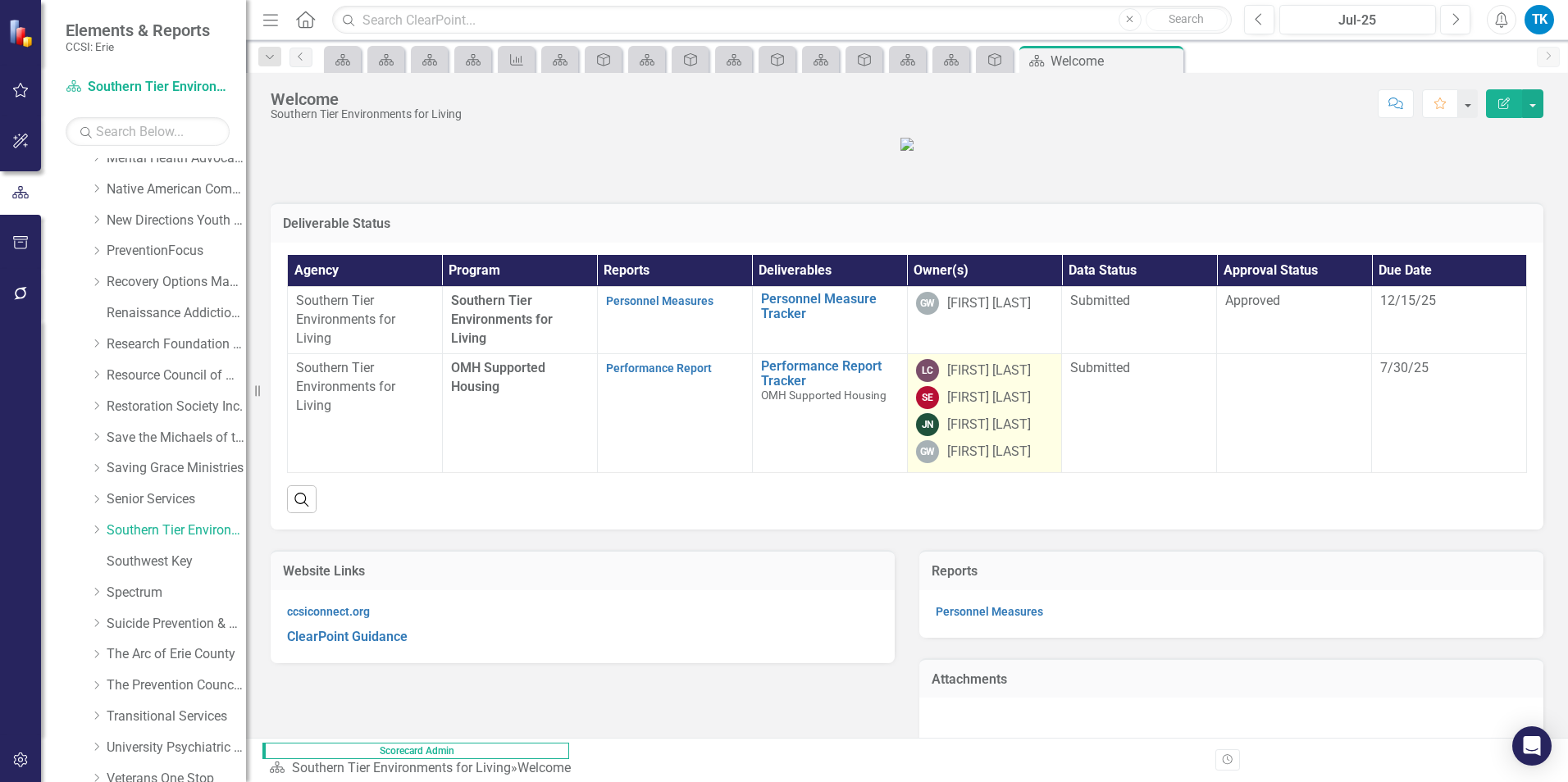 click on "[FIRST] [LAST]" at bounding box center [989, 398] 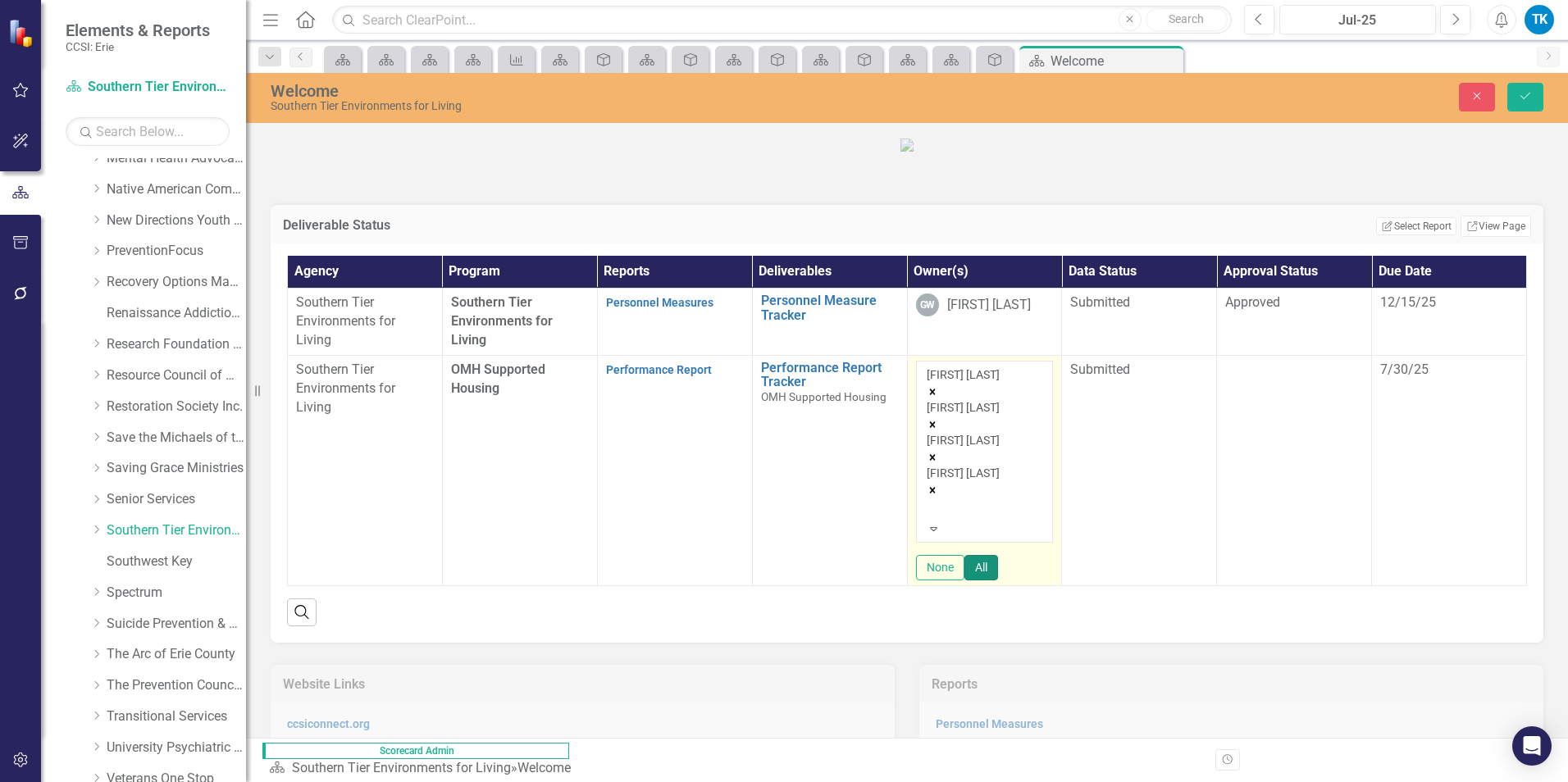 click on "All" at bounding box center (981, 567) 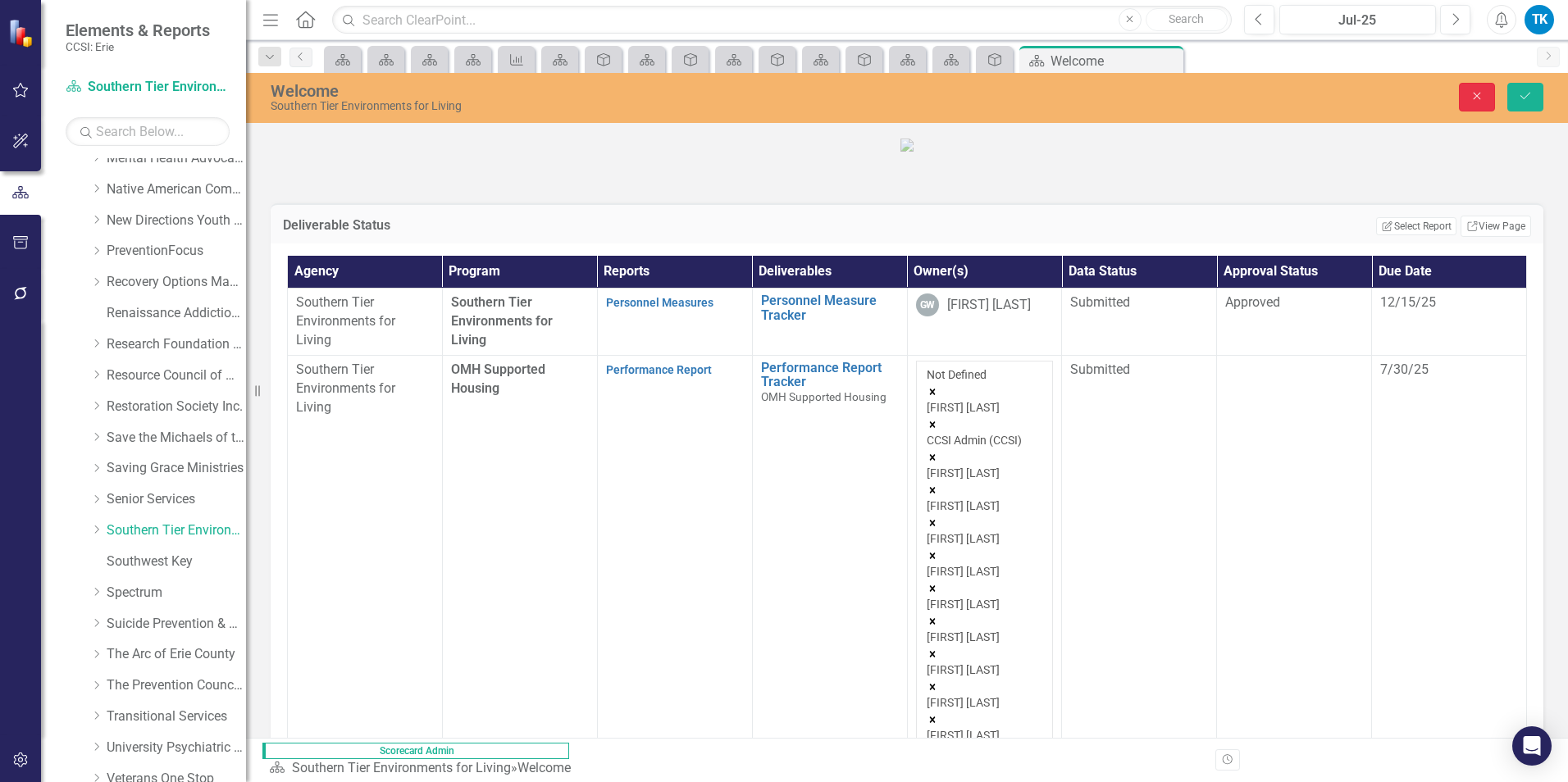 drag, startPoint x: 1475, startPoint y: 89, endPoint x: 1452, endPoint y: 176, distance: 89.98889 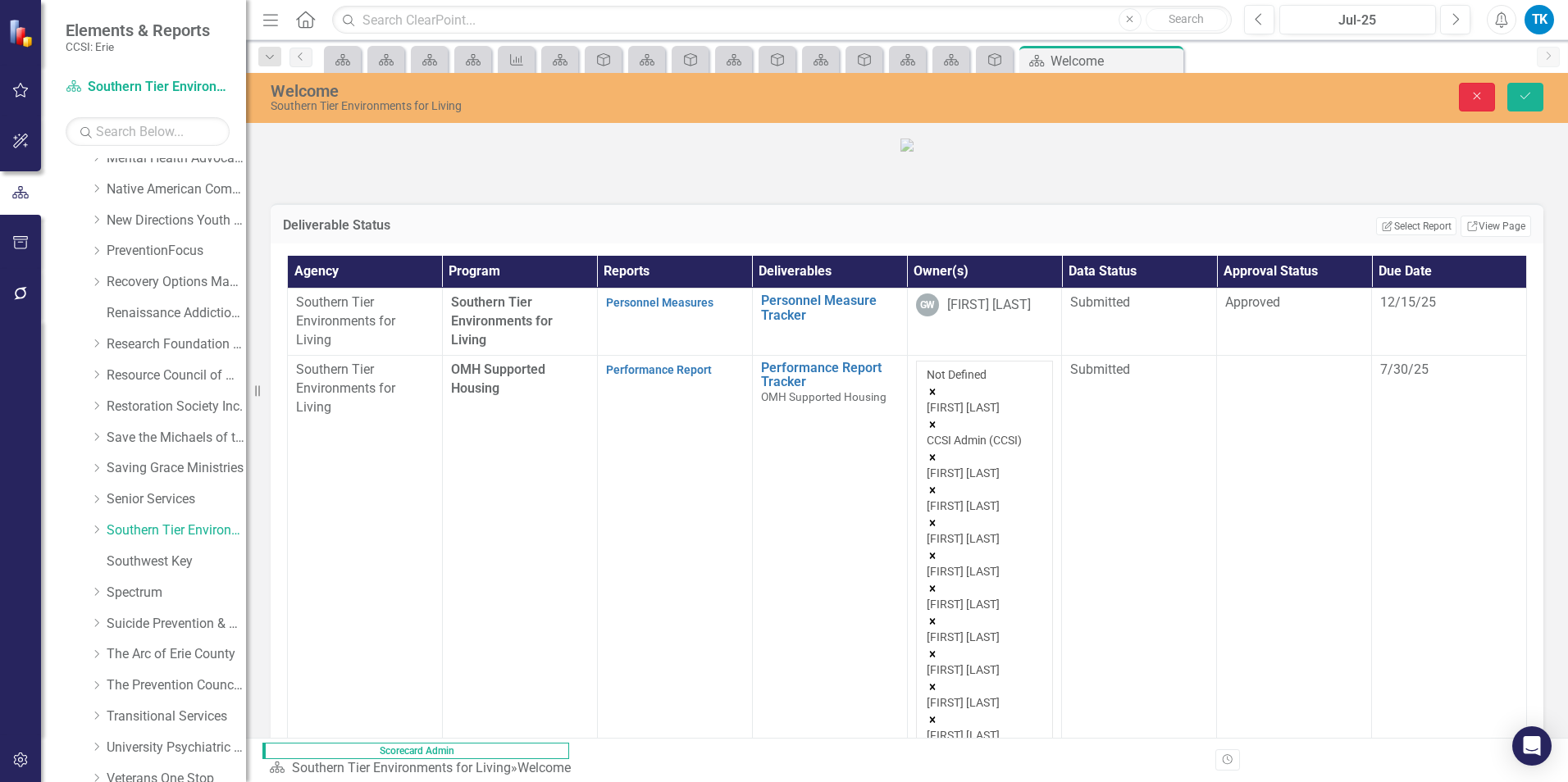 click on "Close" at bounding box center (1477, 97) 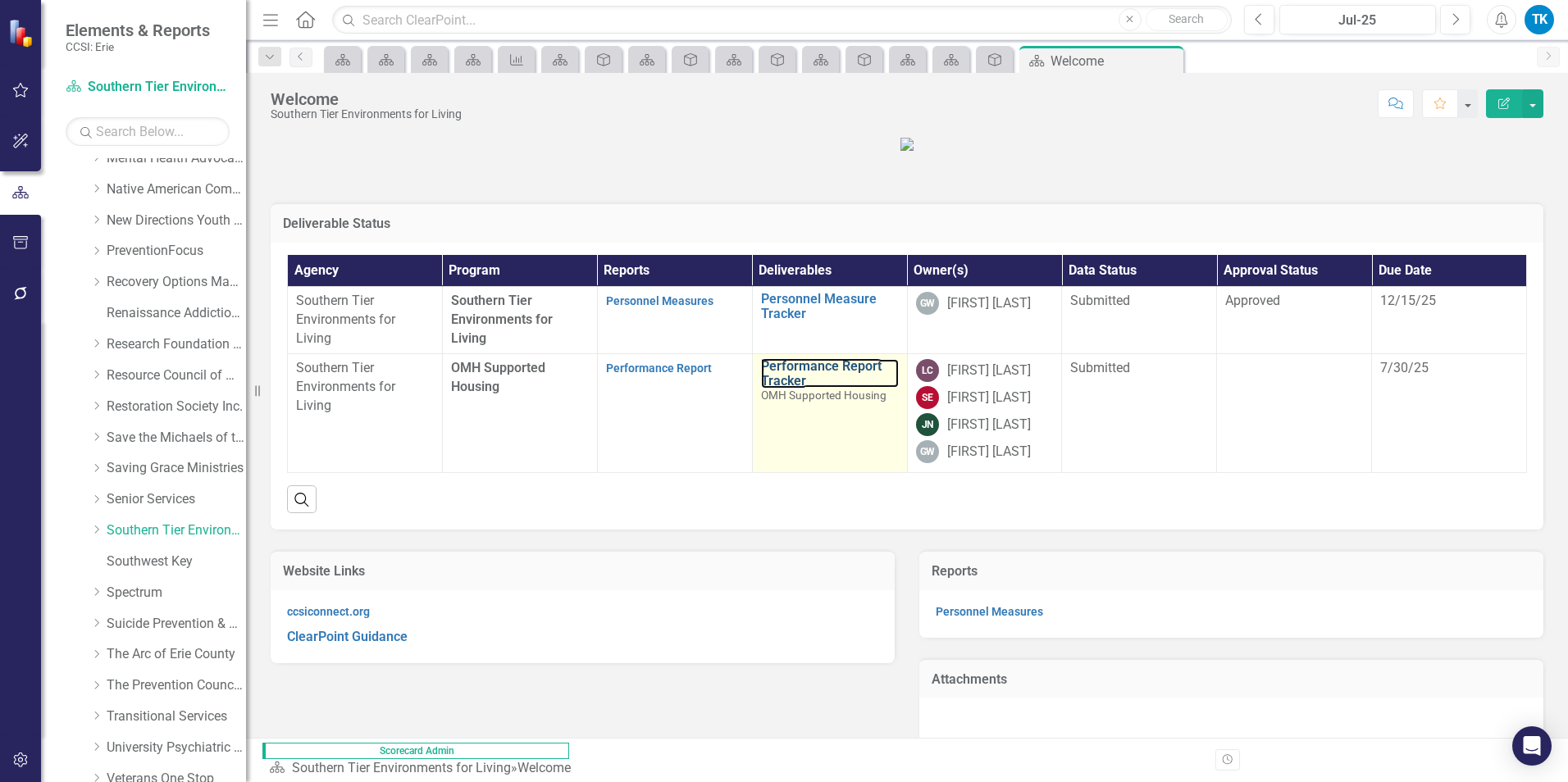 drag, startPoint x: 810, startPoint y: 423, endPoint x: 838, endPoint y: 489, distance: 71.693793 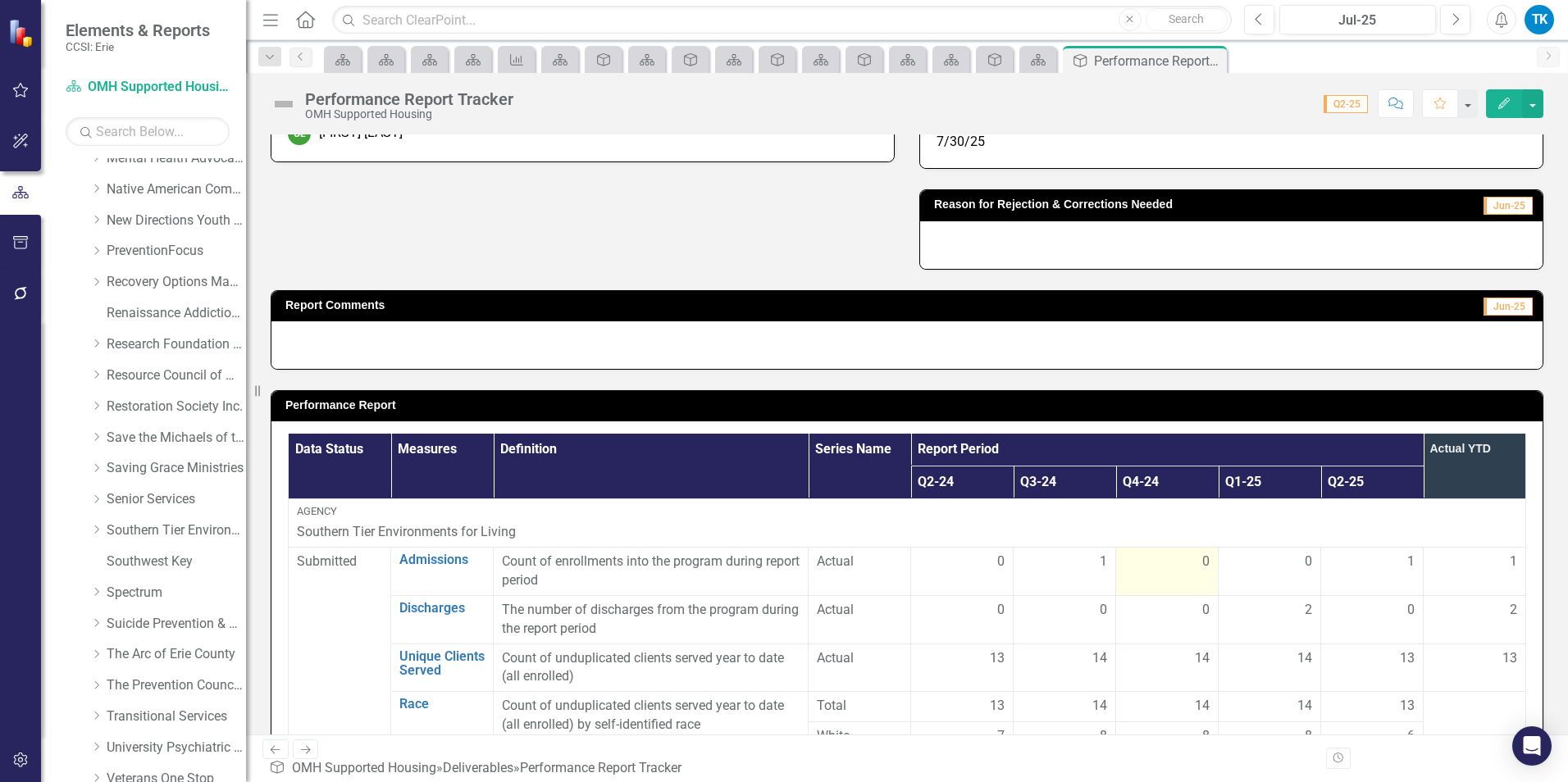 scroll, scrollTop: 328, scrollLeft: 0, axis: vertical 